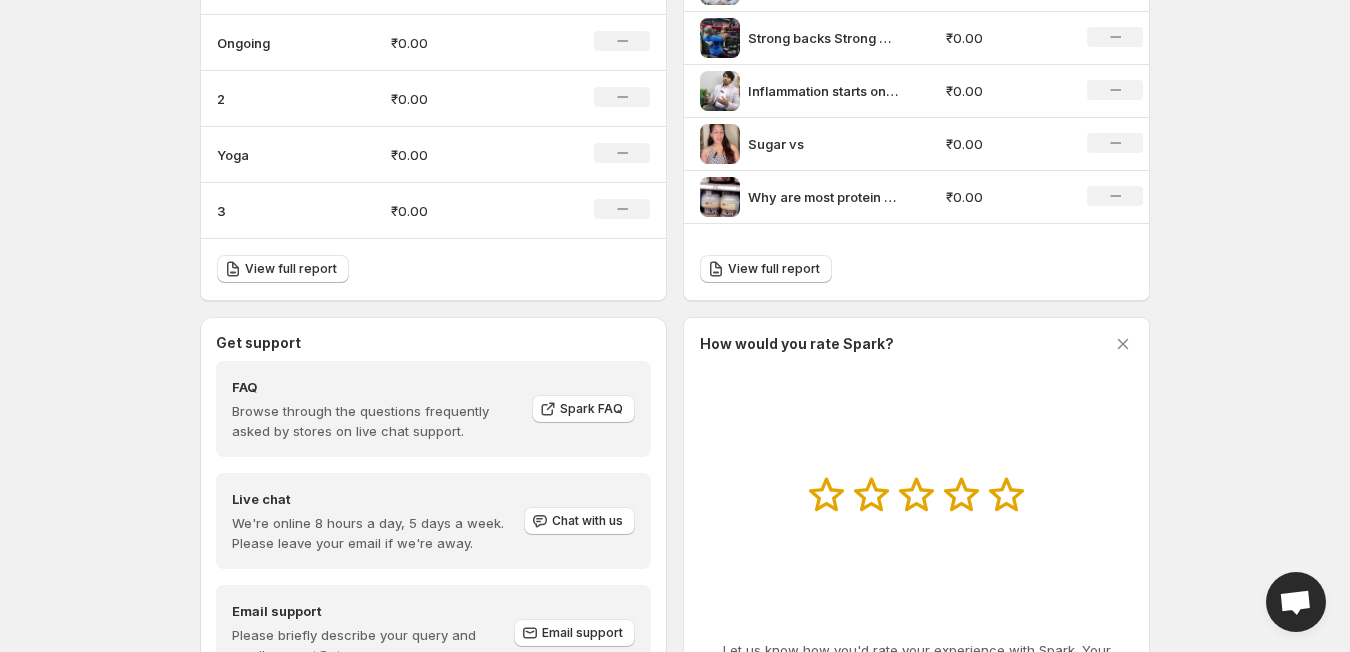 scroll, scrollTop: 895, scrollLeft: 0, axis: vertical 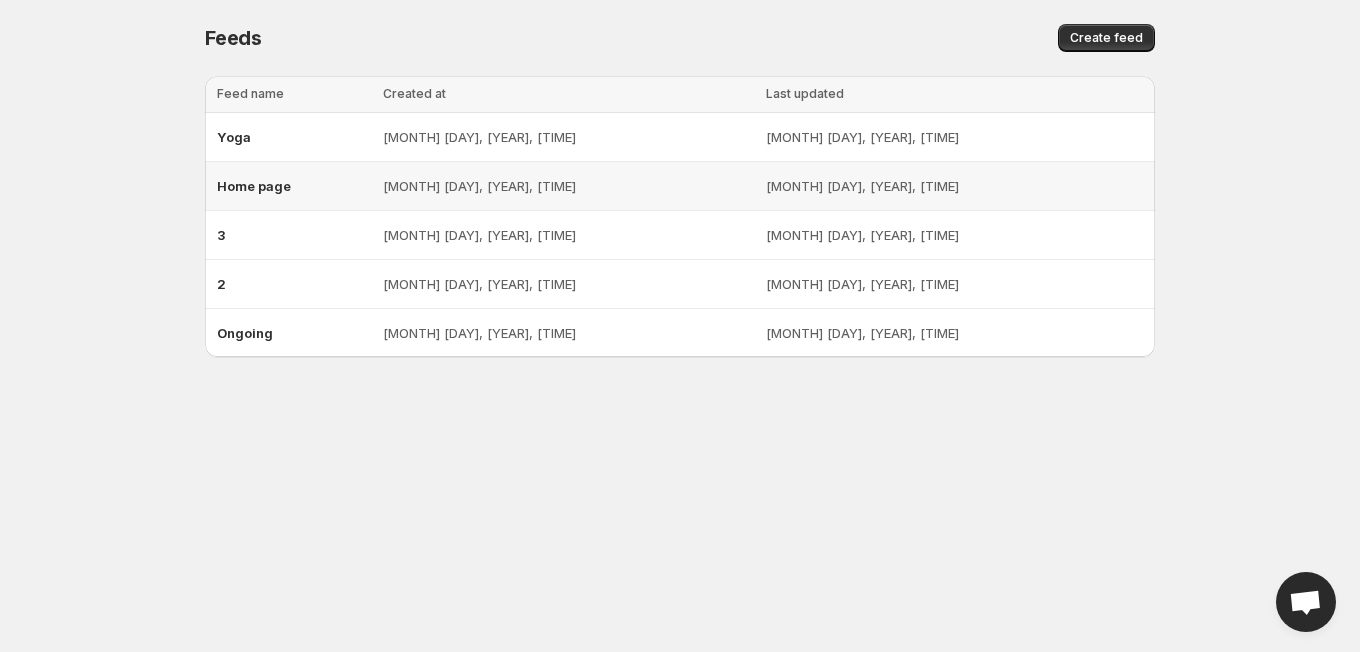 click on "Home page" at bounding box center (254, 186) 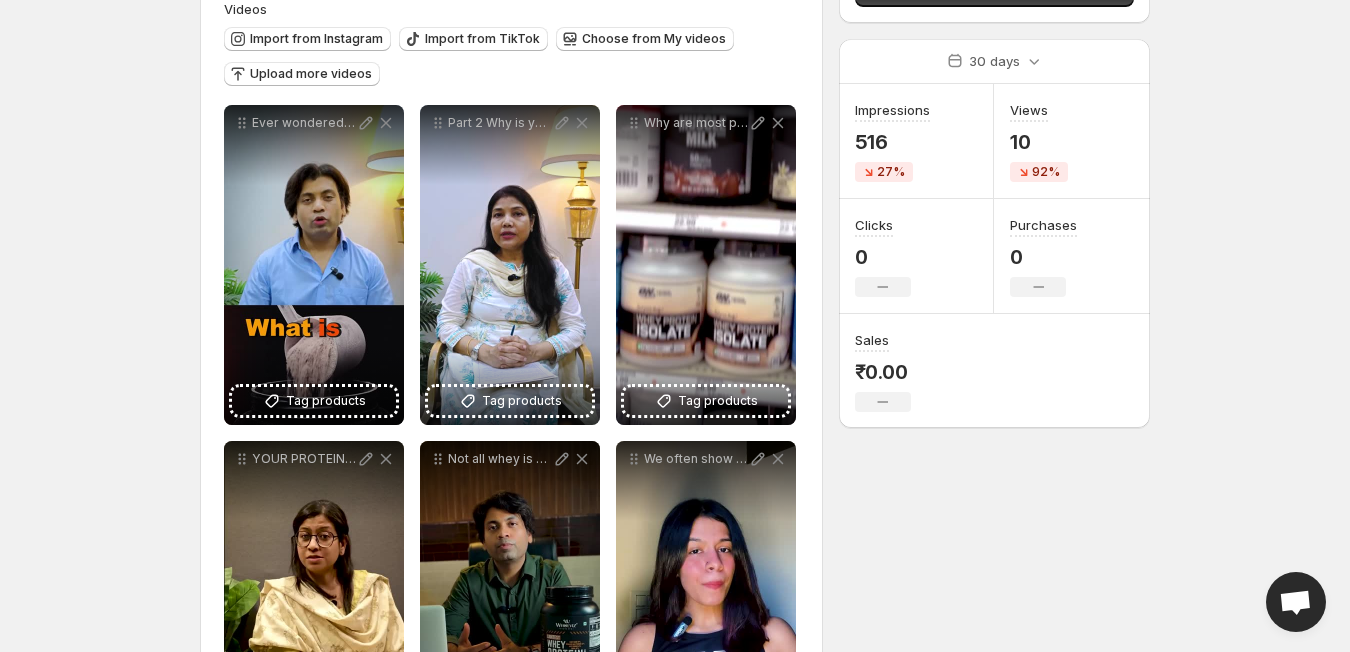 scroll, scrollTop: 198, scrollLeft: 0, axis: vertical 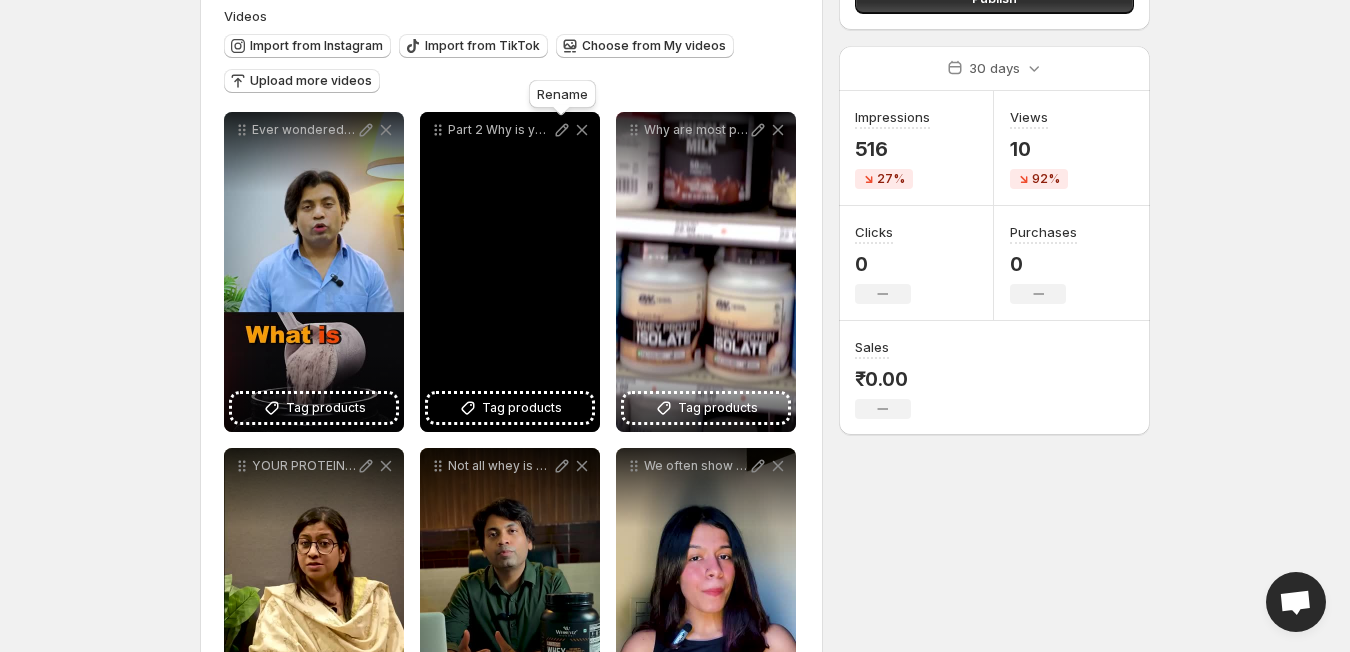 click 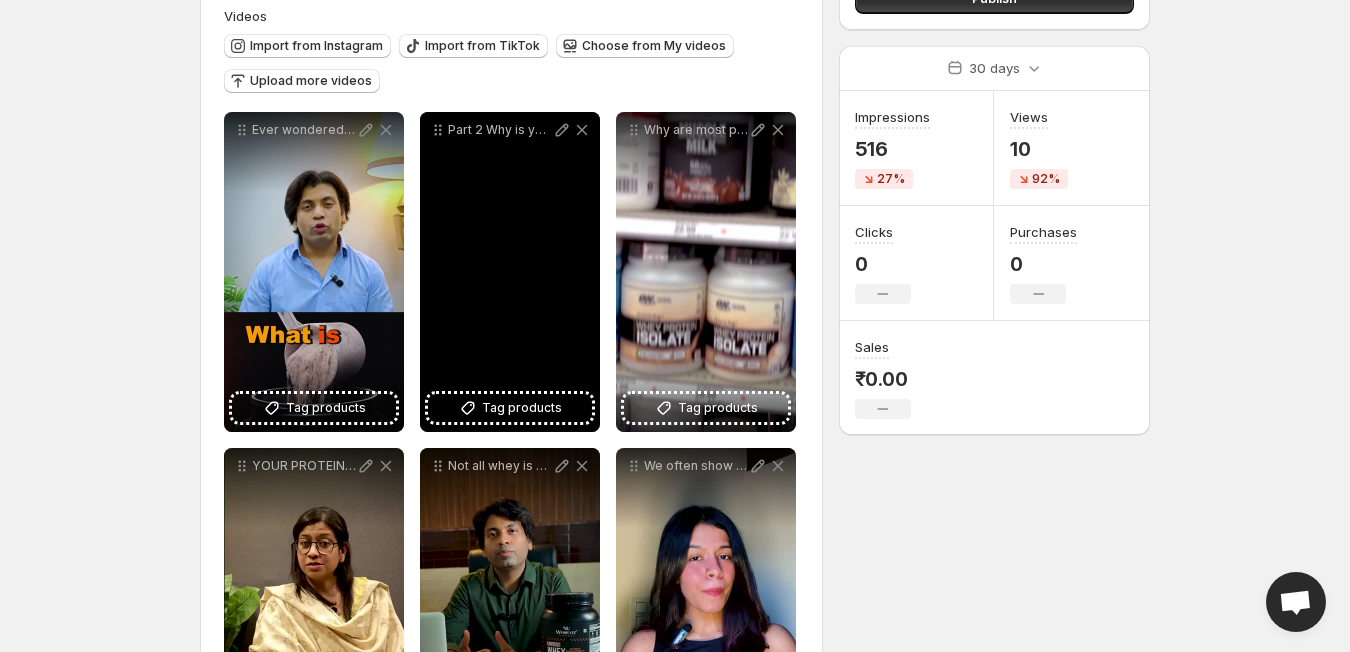 click on "Part 2 Why is your food less nutritious today  Lets dive into the protein comparison chart between 1950  now and understand the impact of modern farming" at bounding box center (510, 272) 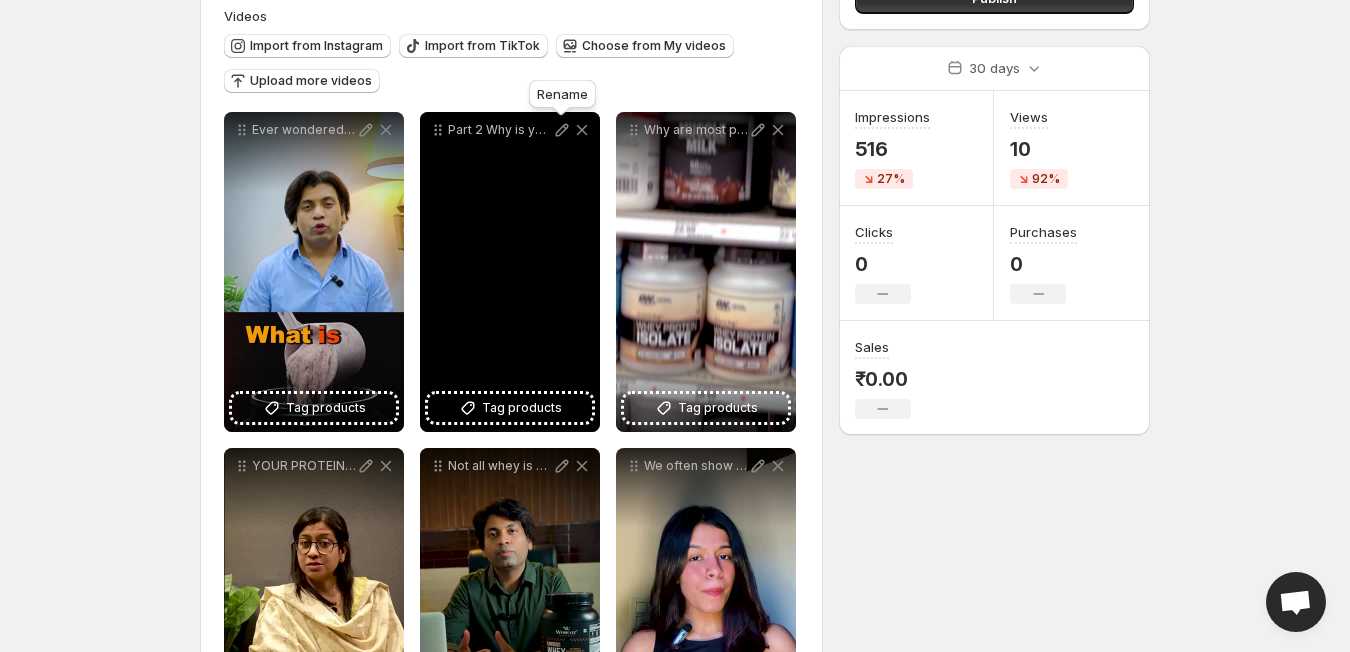 click 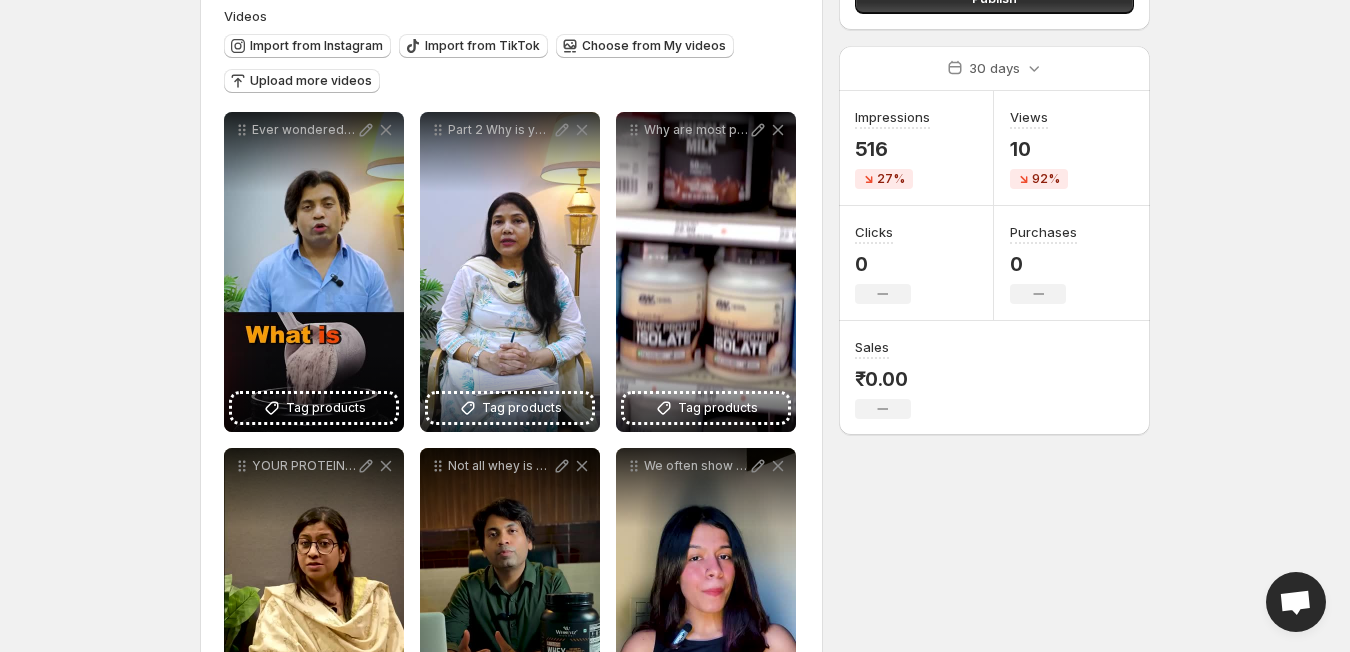 click on "**********" at bounding box center [511, 503] 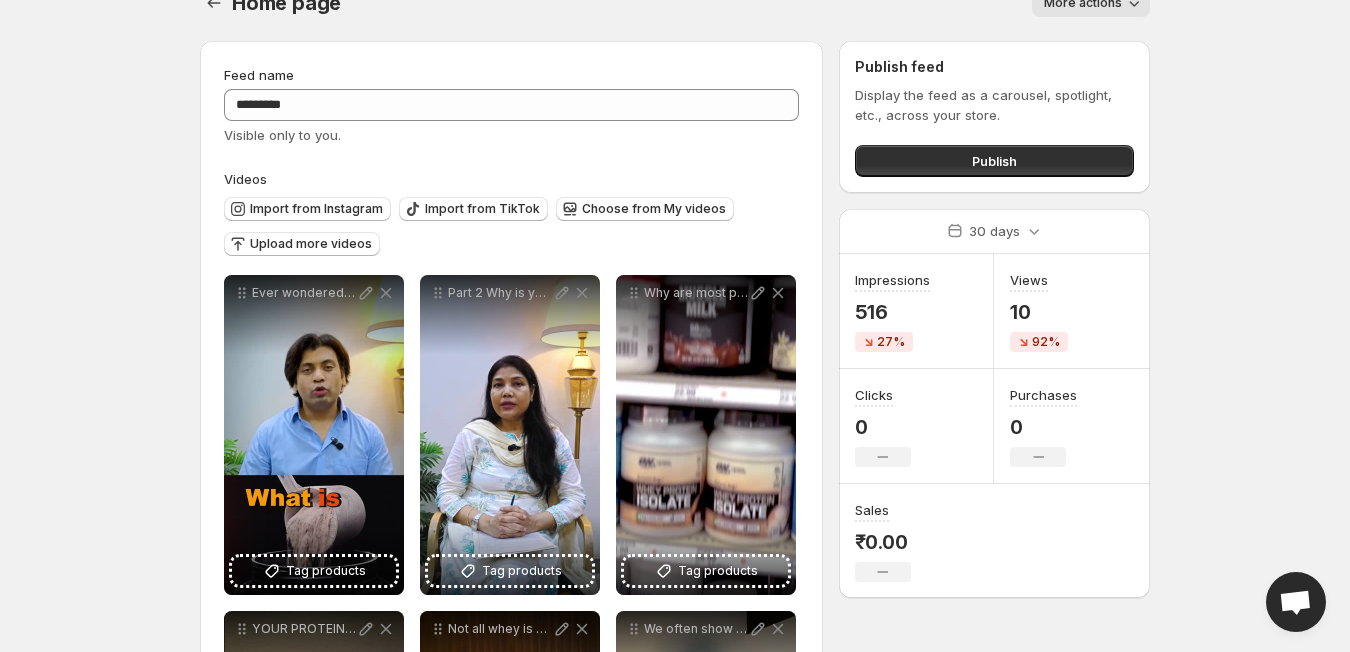 scroll, scrollTop: 0, scrollLeft: 0, axis: both 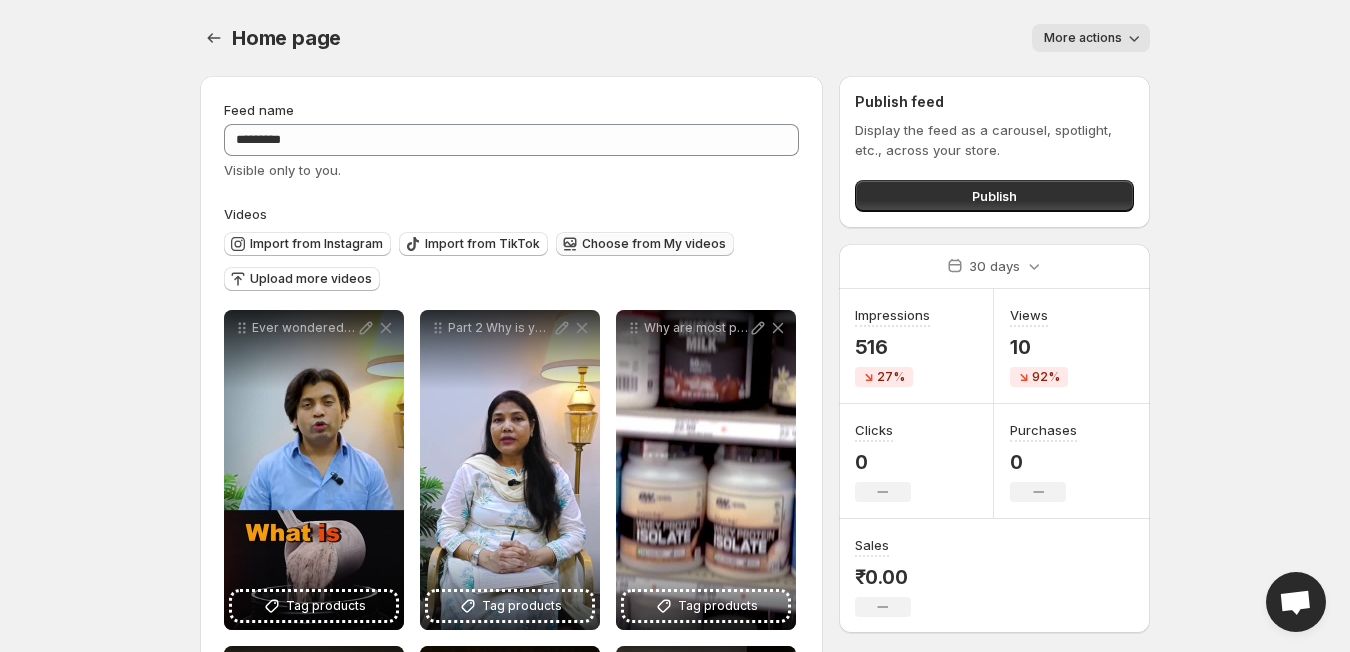 click on "Choose from My videos" at bounding box center [654, 244] 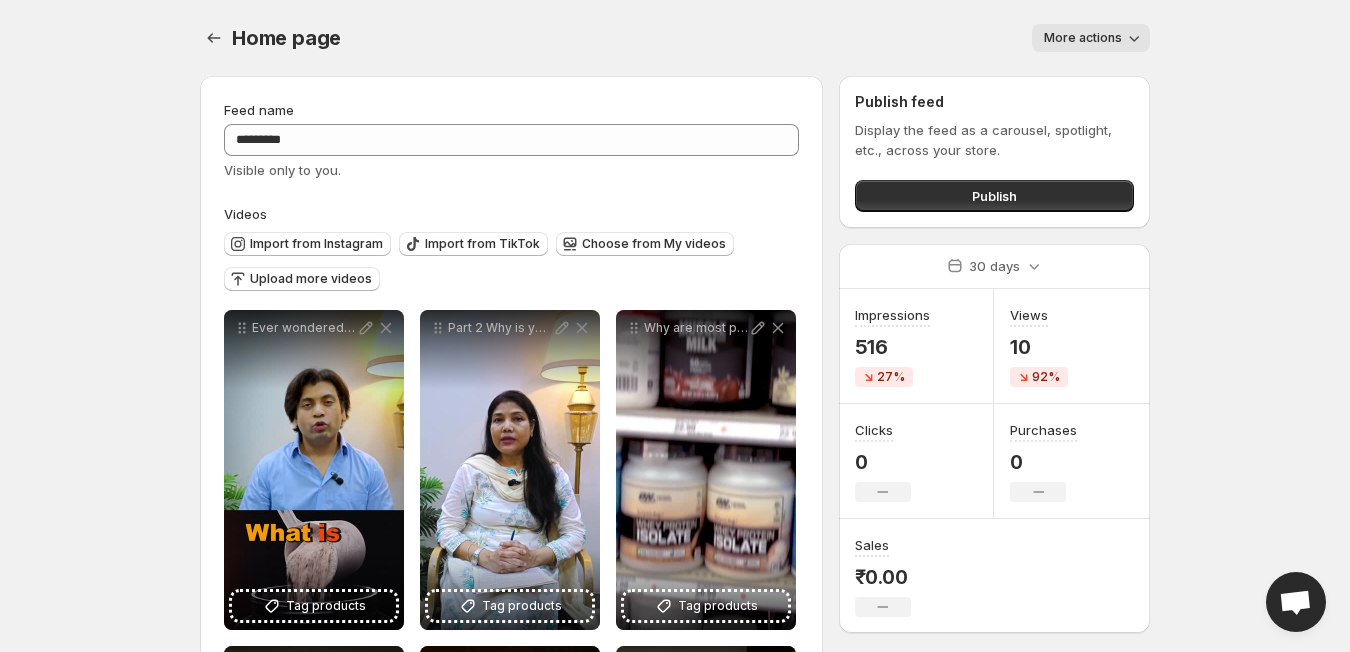 click 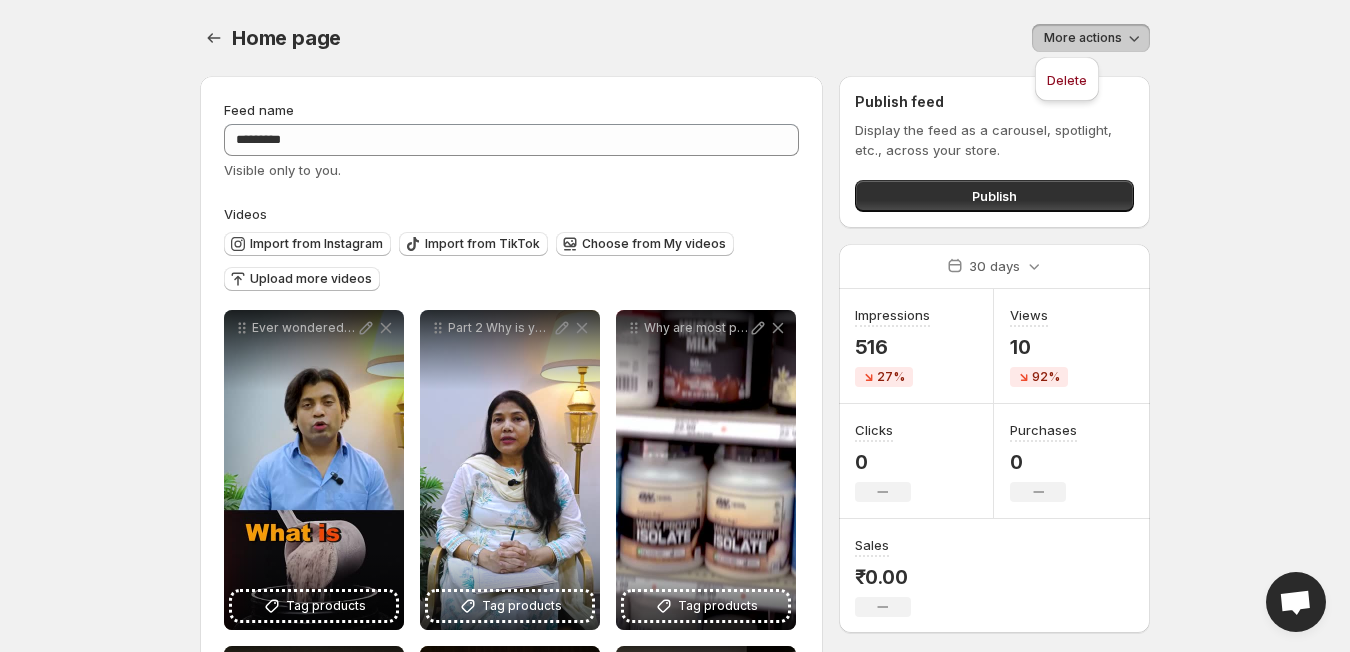 click on "**********" at bounding box center (675, 326) 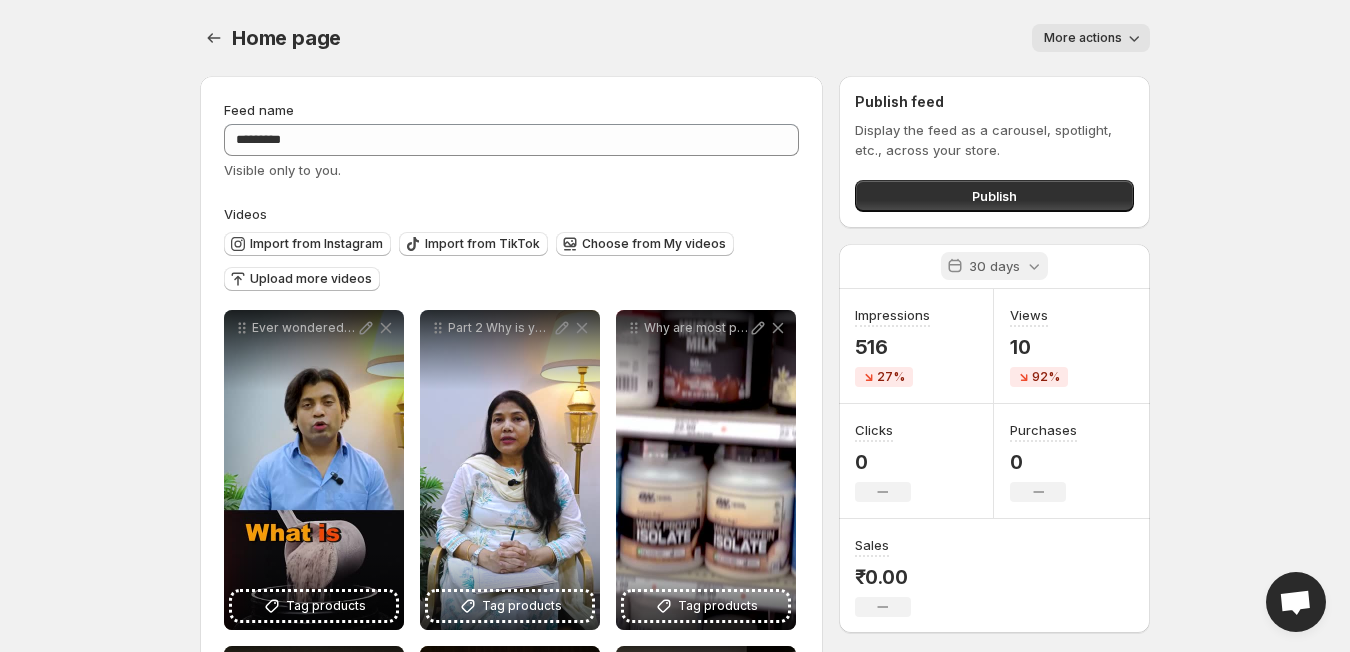 click on "30 days" at bounding box center (994, 266) 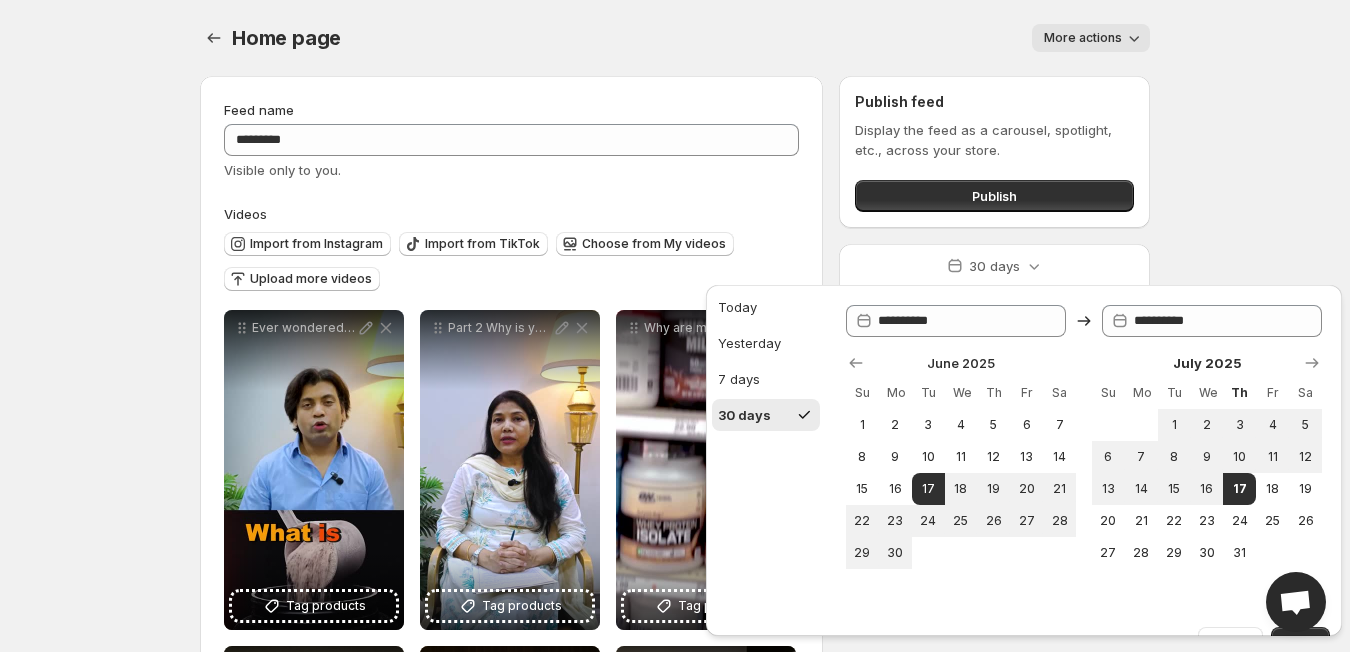 click on "**********" at bounding box center [675, 326] 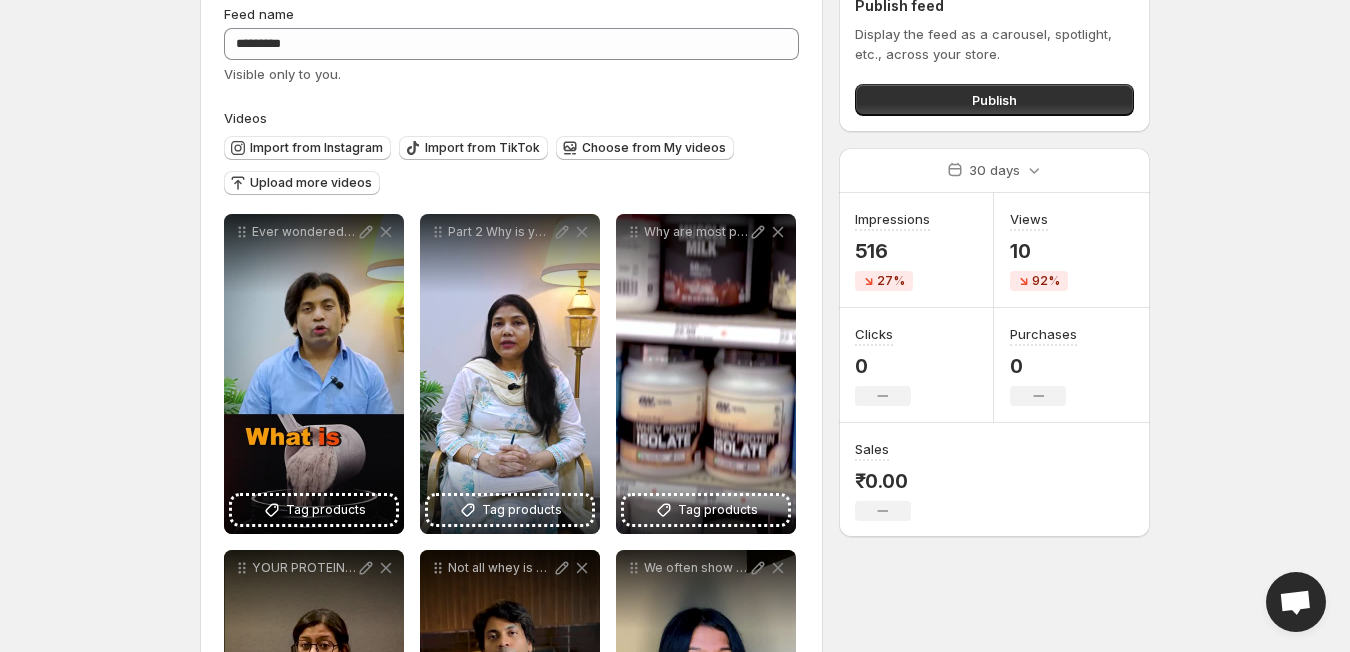 scroll, scrollTop: 0, scrollLeft: 0, axis: both 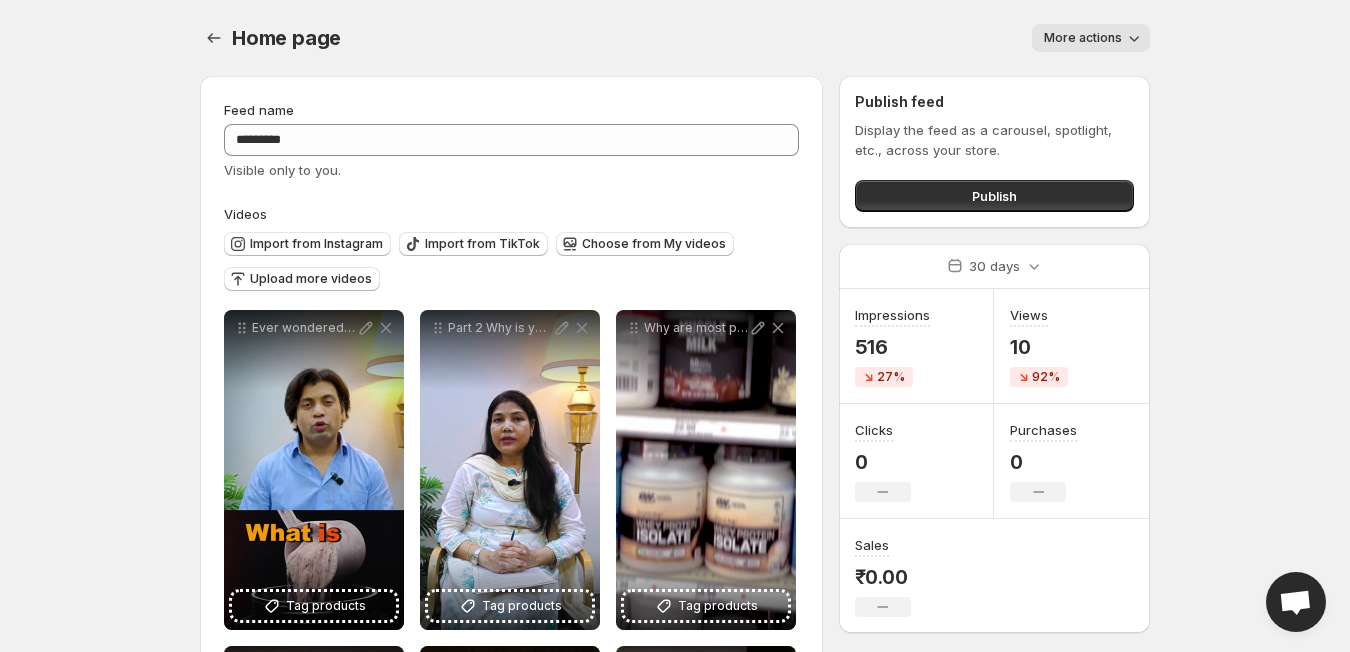 click on "Visible only to you." at bounding box center (282, 170) 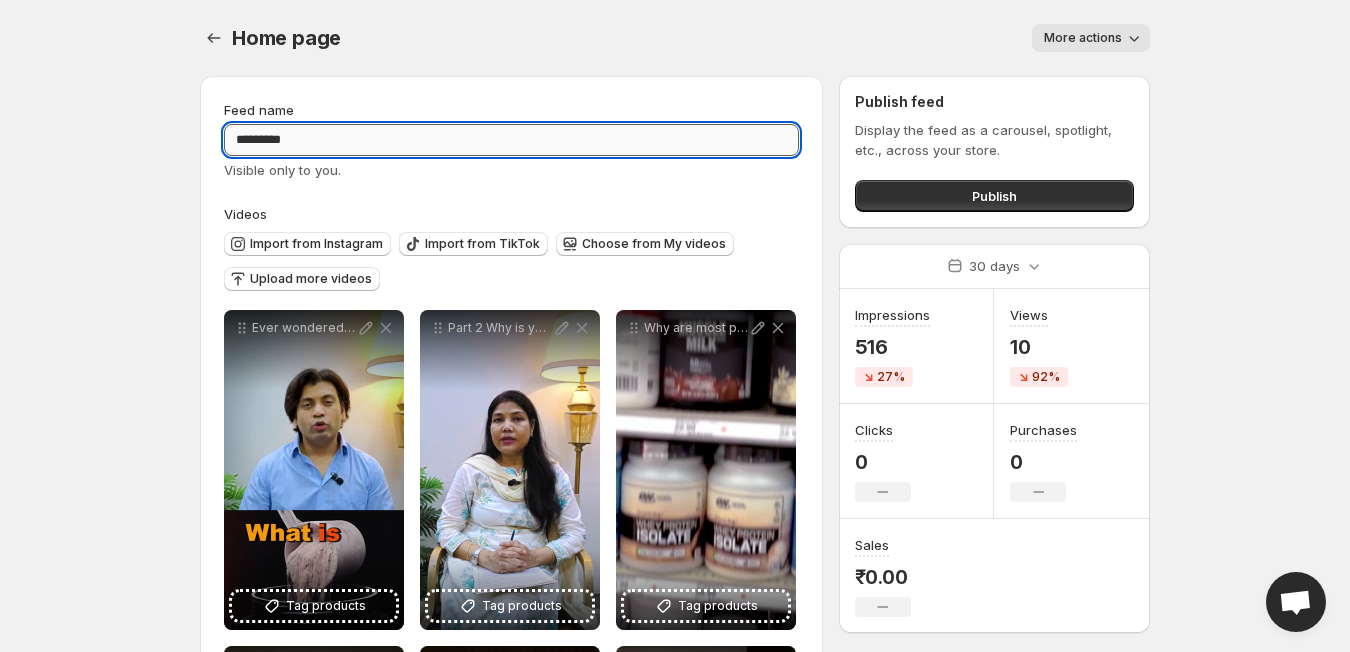 click on "*********" at bounding box center (511, 140) 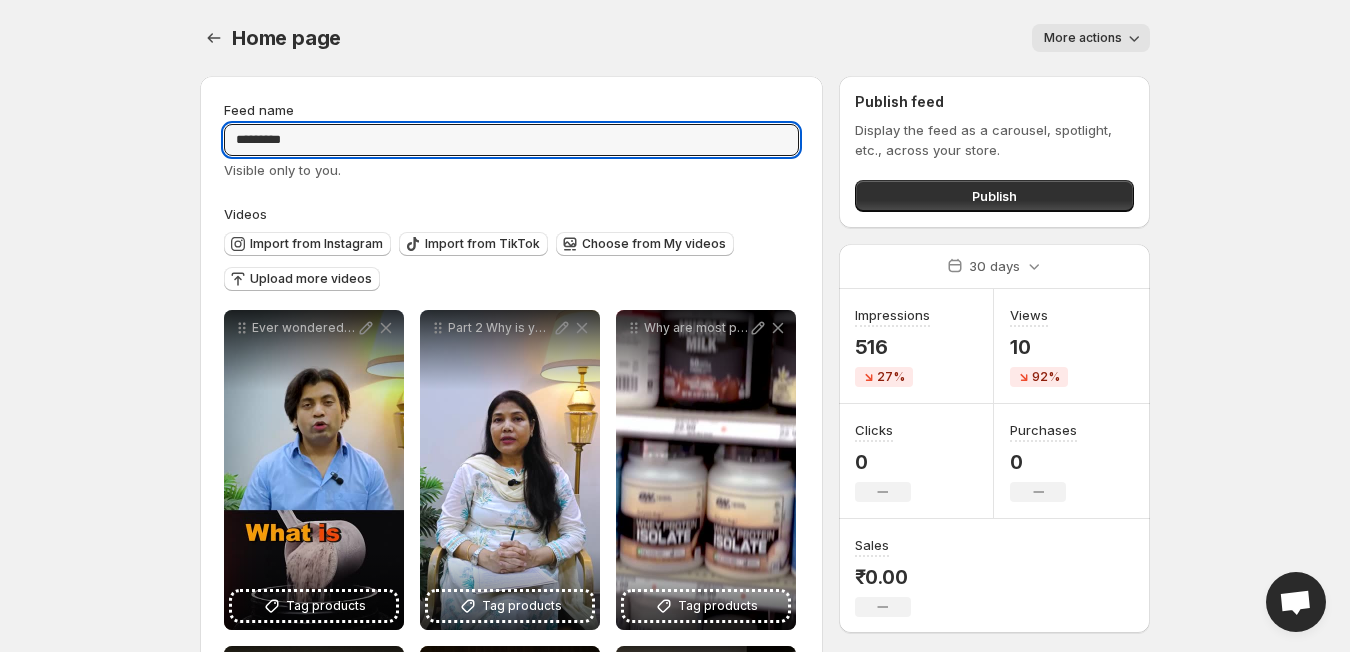 click on "Publish feed" at bounding box center (994, 102) 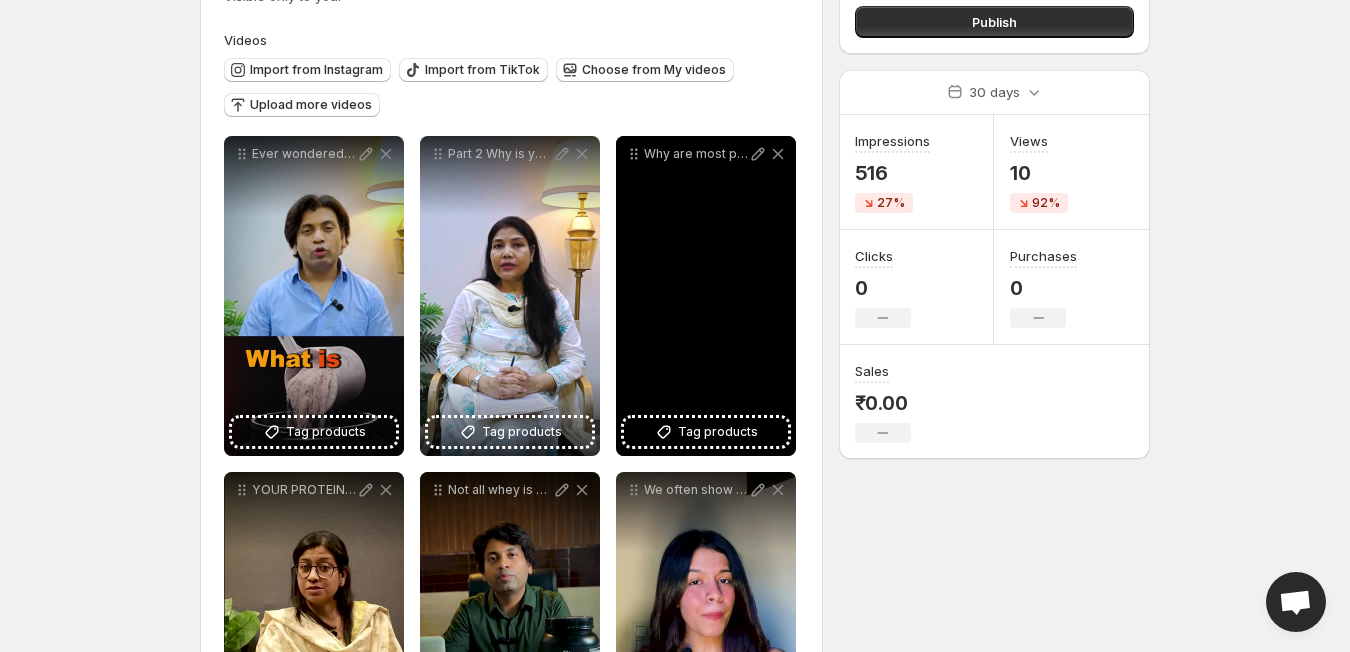scroll, scrollTop: 200, scrollLeft: 0, axis: vertical 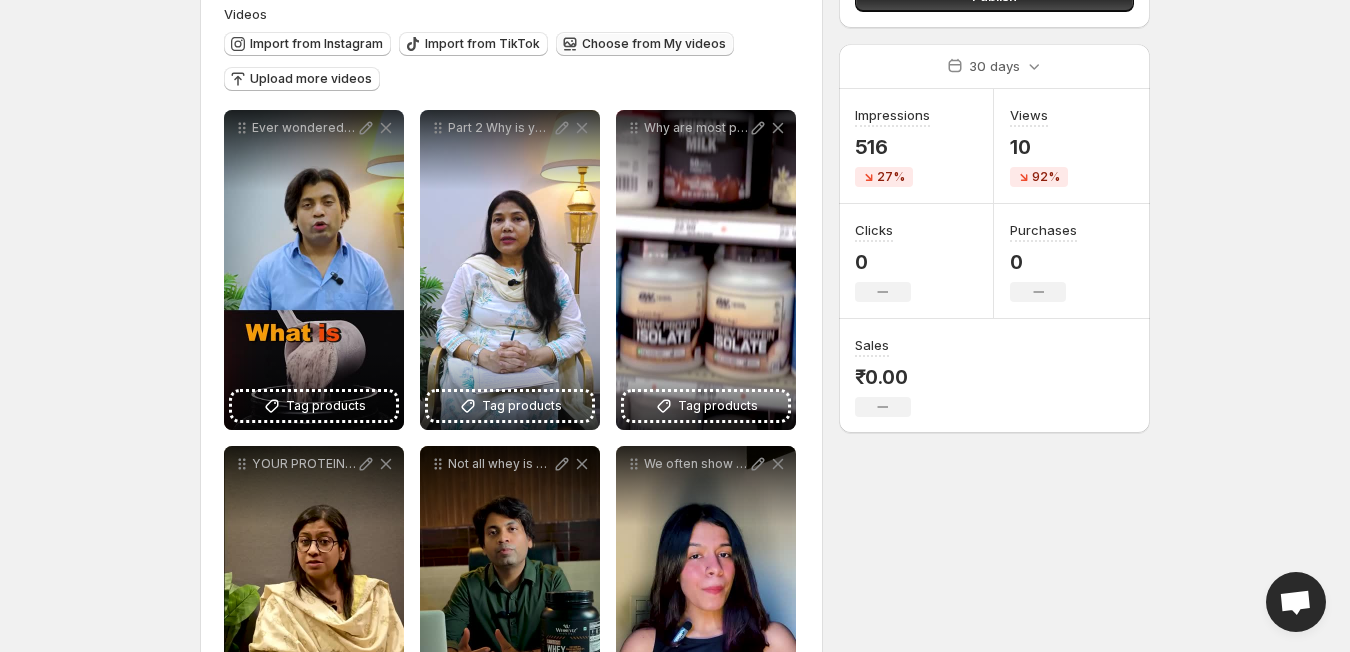click on "Choose from My videos" at bounding box center (654, 44) 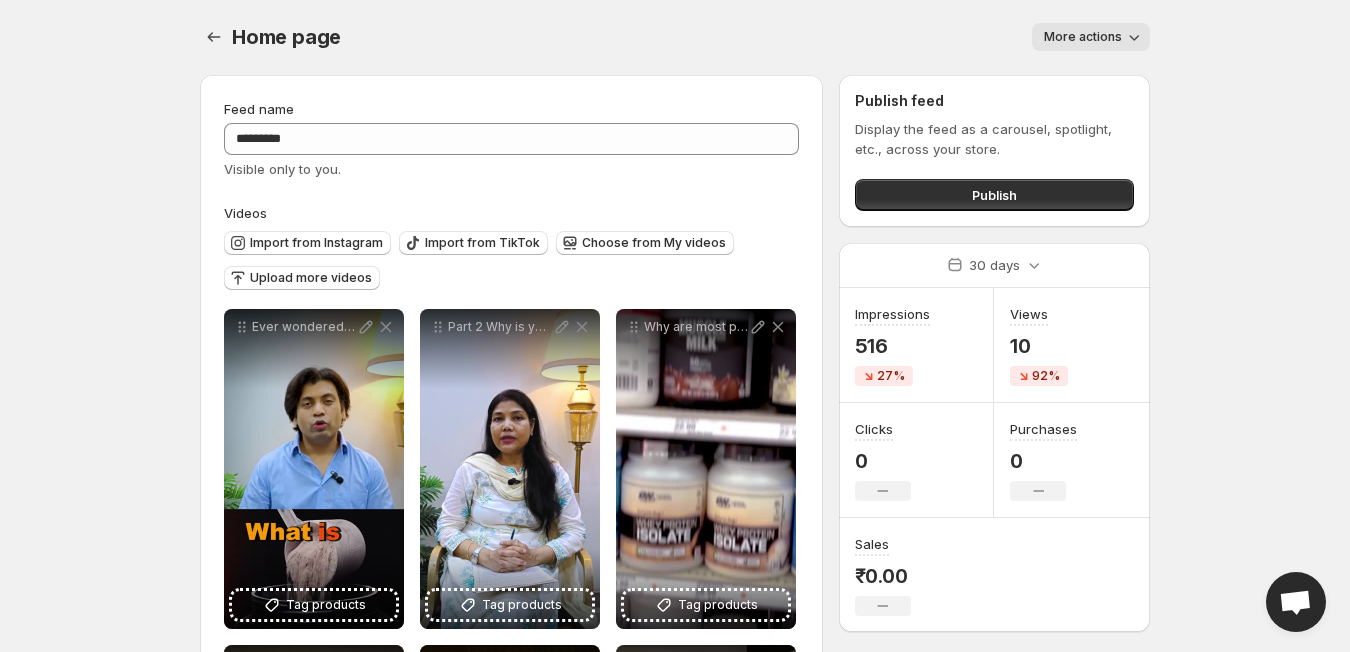 scroll, scrollTop: 0, scrollLeft: 0, axis: both 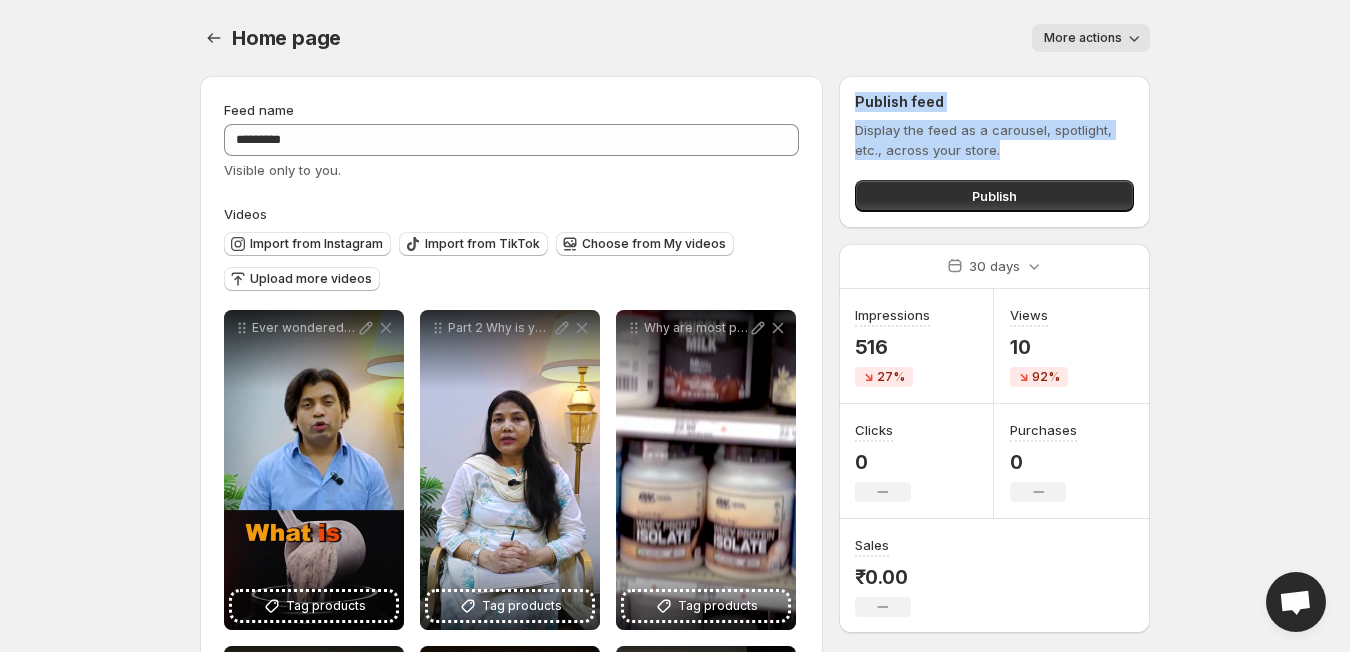 drag, startPoint x: 854, startPoint y: 93, endPoint x: 1012, endPoint y: 151, distance: 168.30923 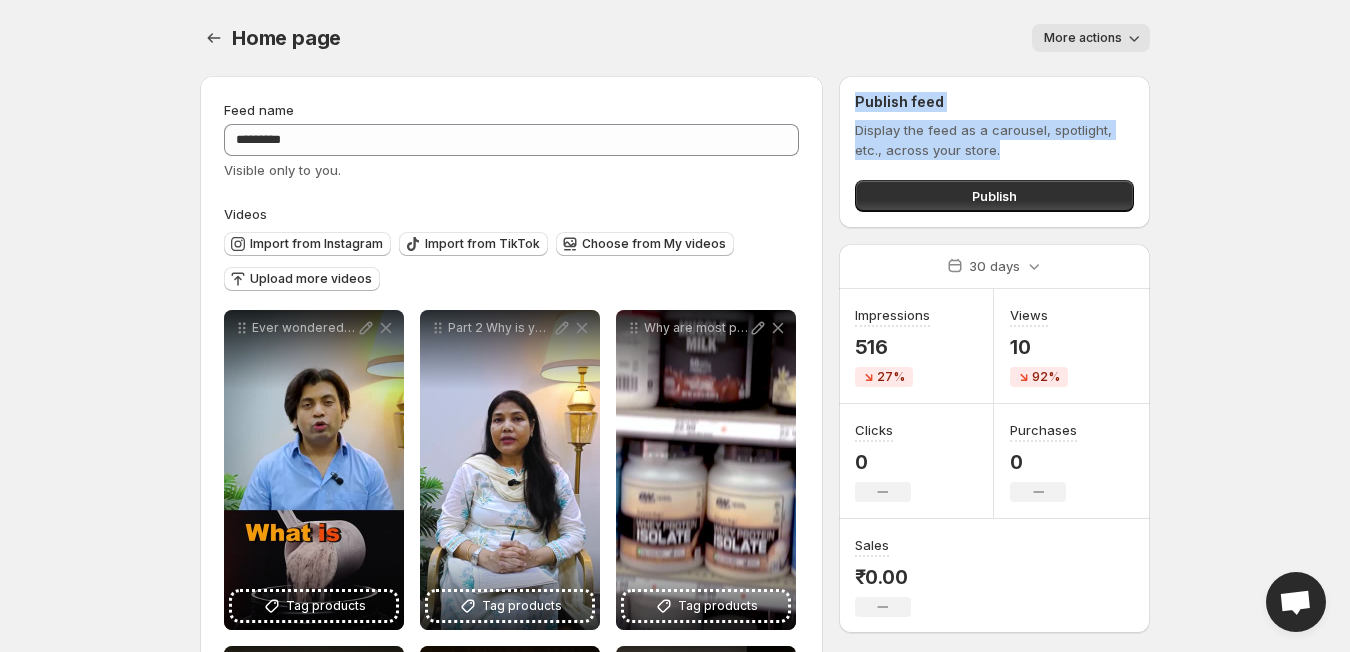 click on "Display the feed as a carousel, spotlight, etc., across your store." at bounding box center (994, 140) 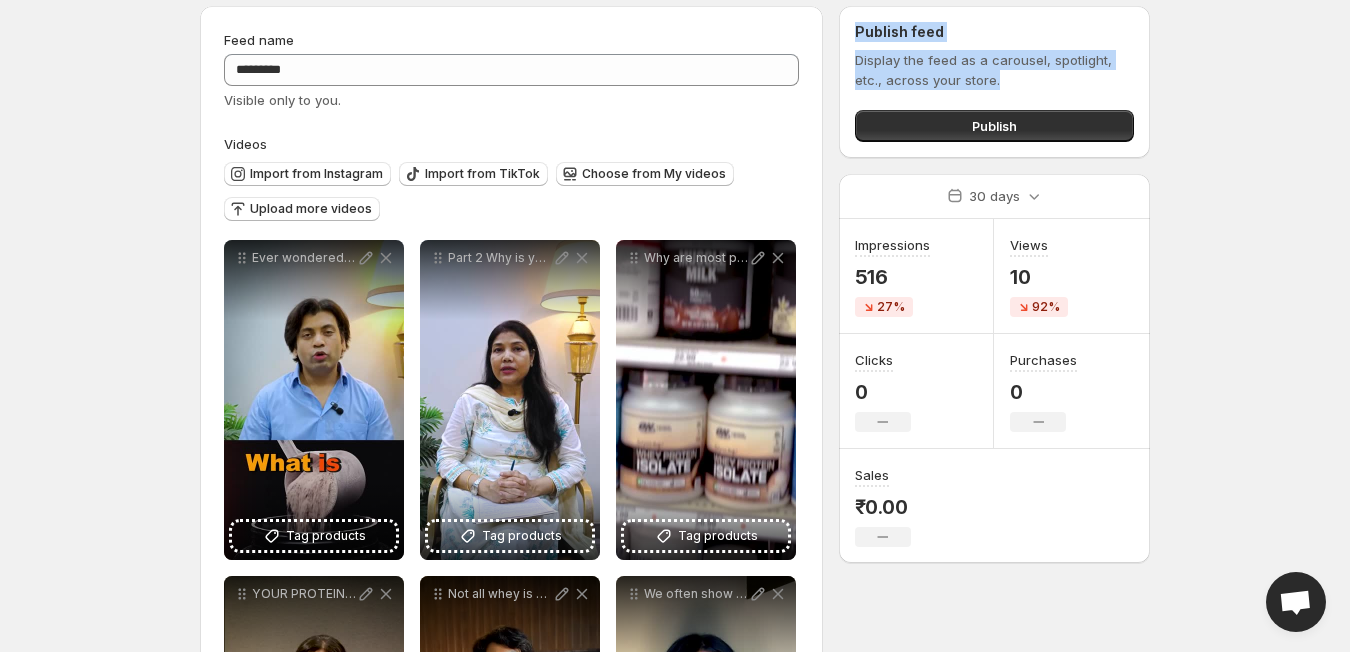 scroll, scrollTop: 0, scrollLeft: 0, axis: both 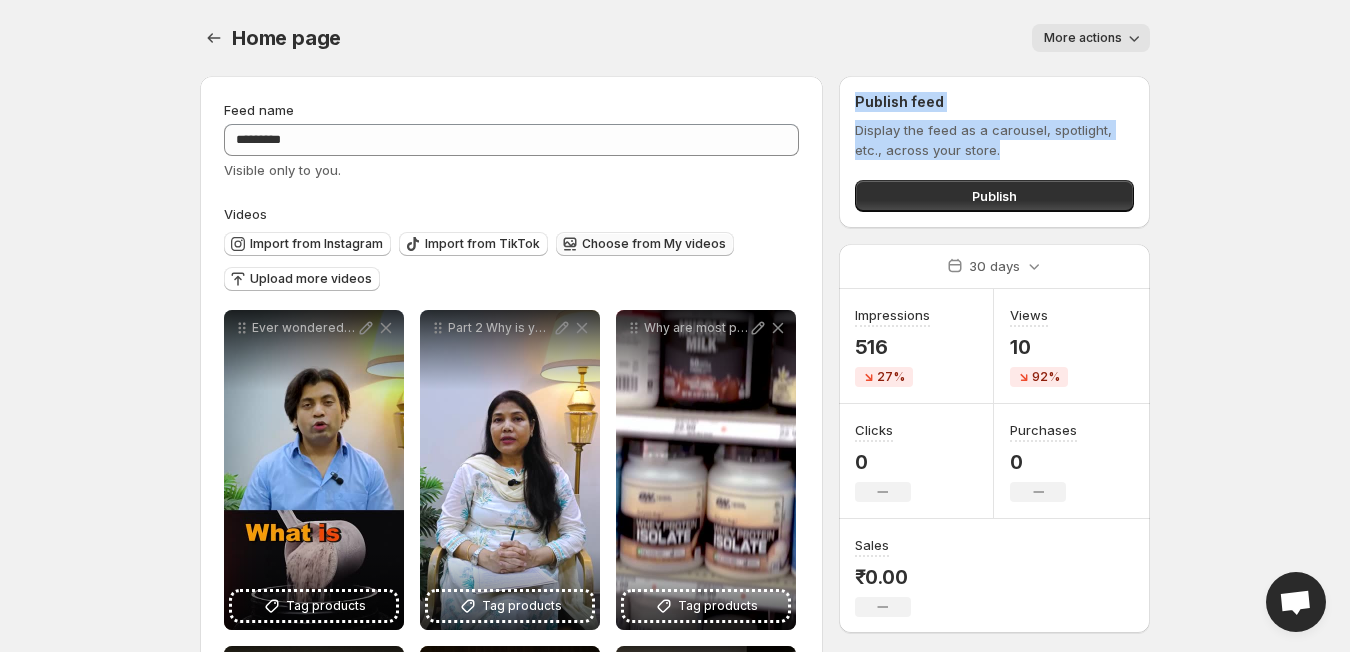 click on "Choose from My videos" at bounding box center [654, 244] 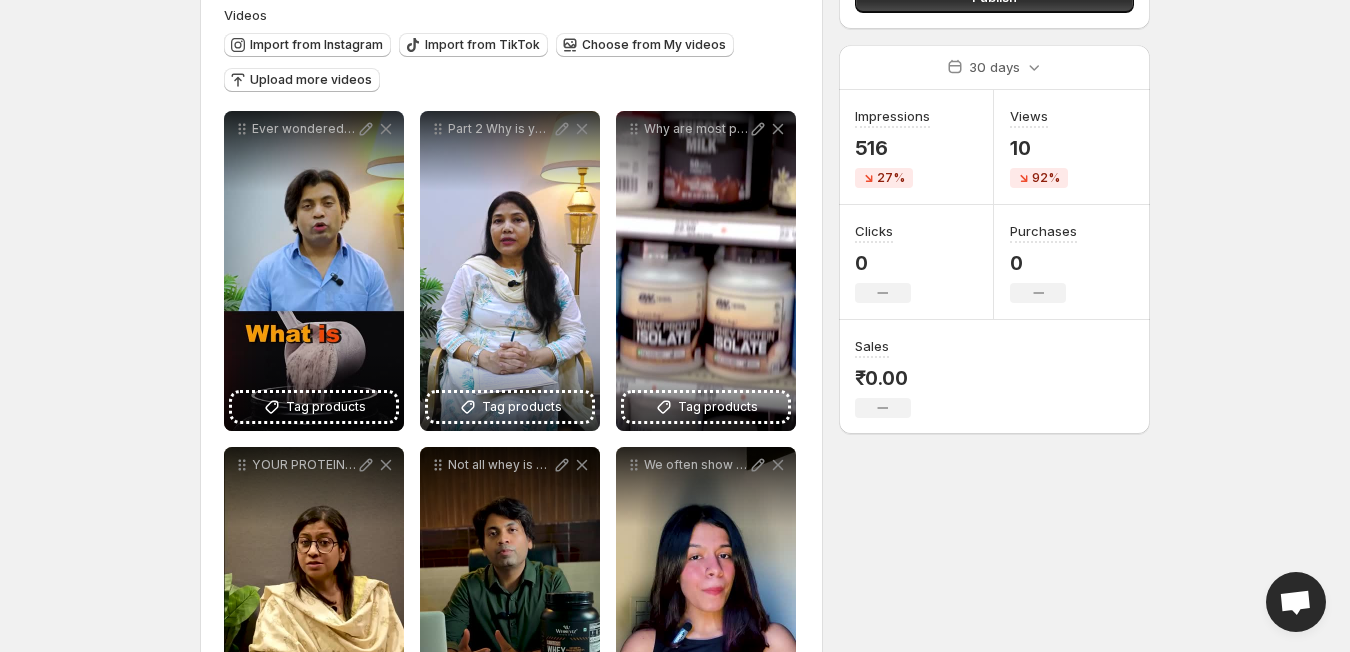 scroll, scrollTop: 200, scrollLeft: 0, axis: vertical 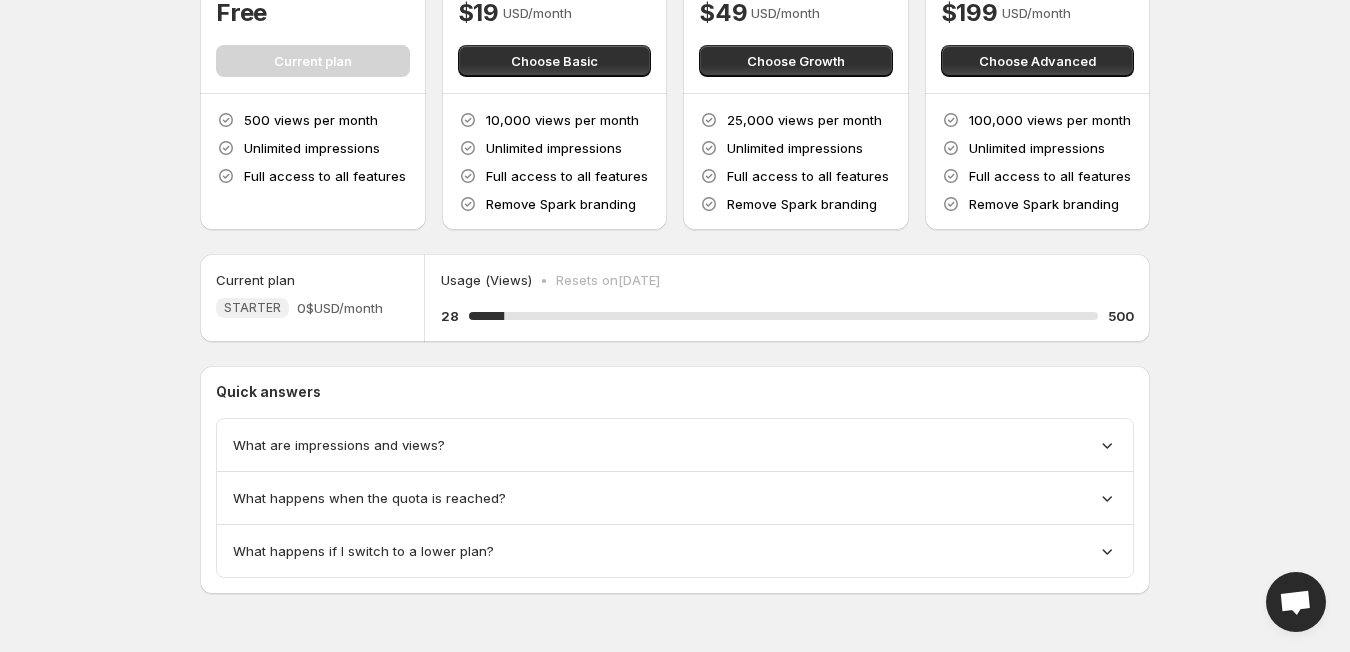 click on "What are impressions and views?" at bounding box center [675, 445] 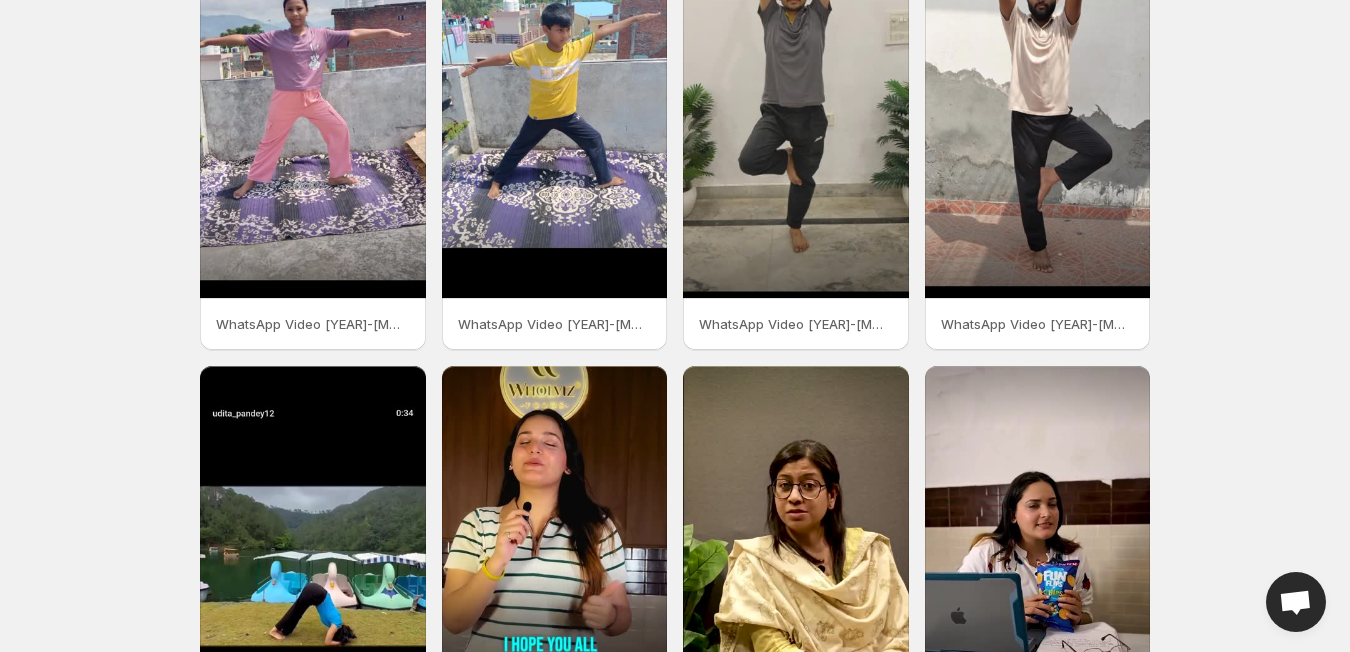 scroll, scrollTop: 0, scrollLeft: 0, axis: both 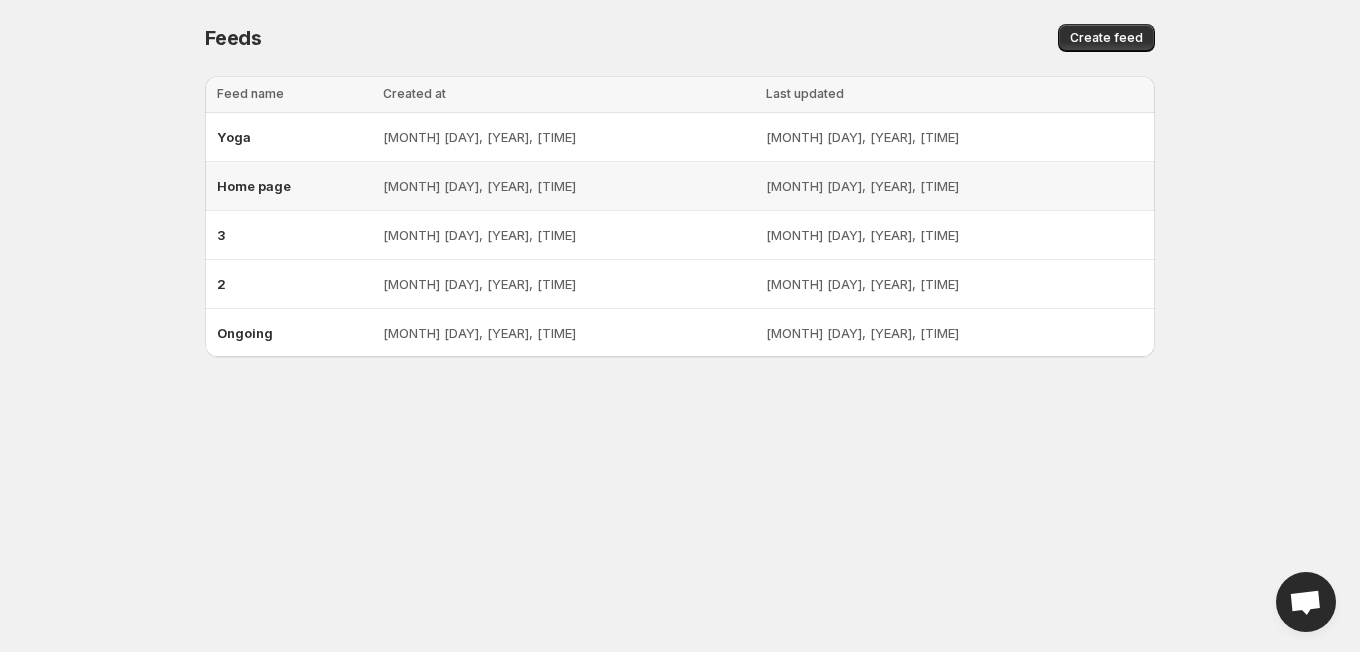 click on "Home page" at bounding box center [254, 186] 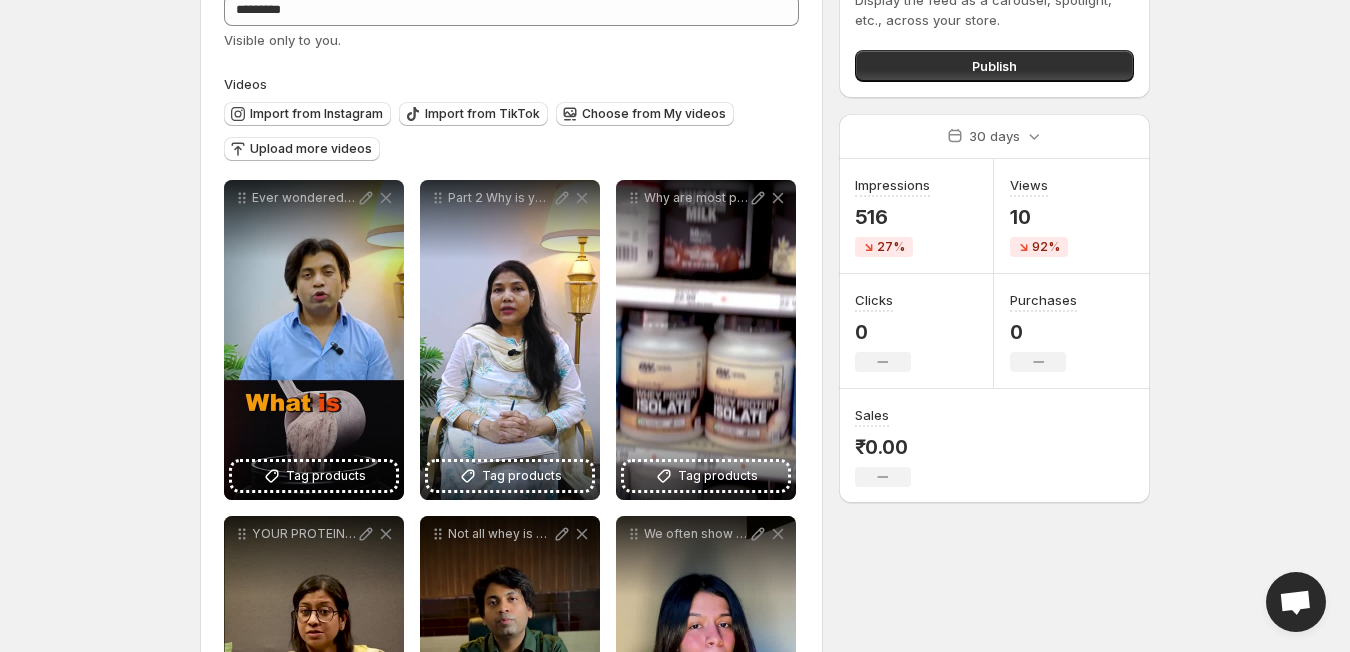 scroll, scrollTop: 98, scrollLeft: 0, axis: vertical 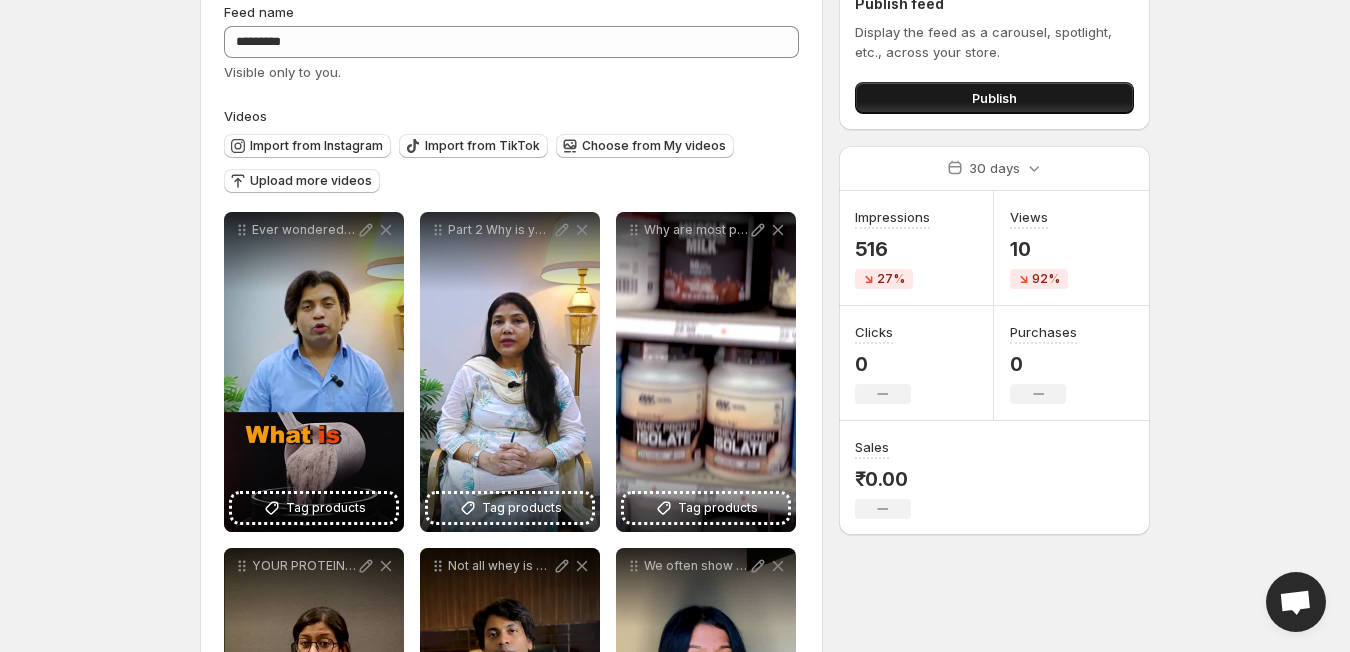 click on "Publish" at bounding box center (994, 98) 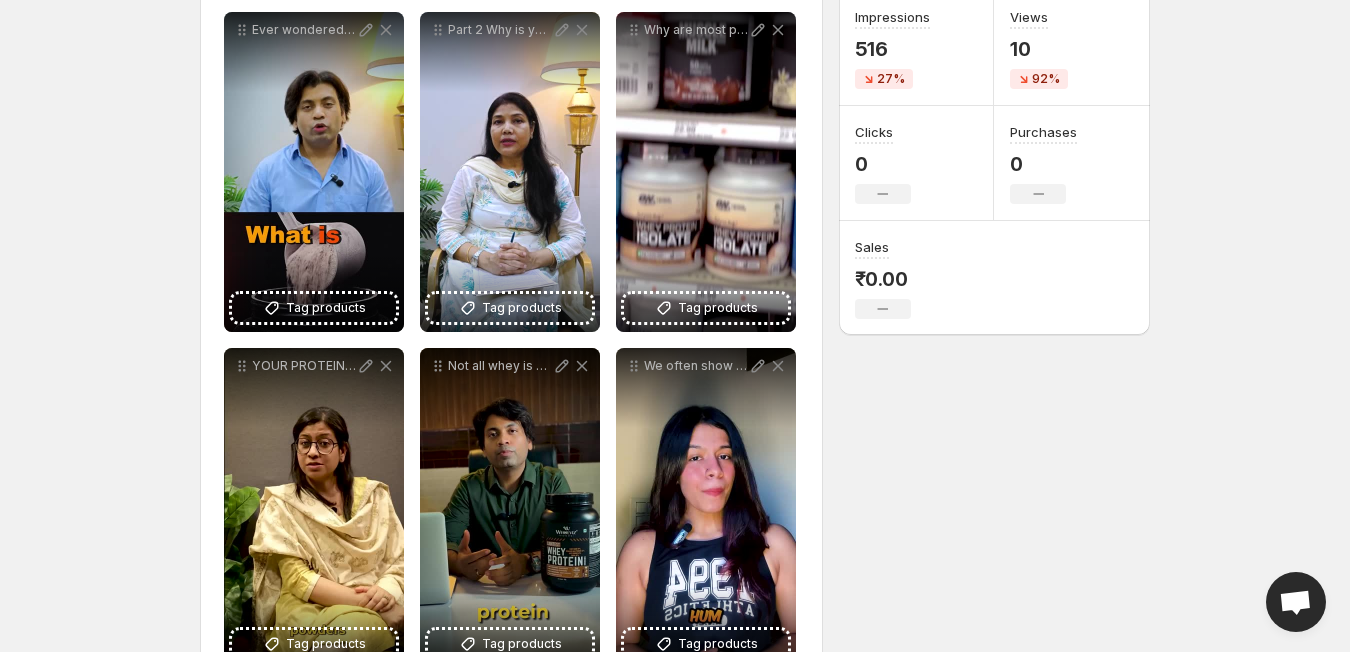 scroll, scrollTop: 198, scrollLeft: 0, axis: vertical 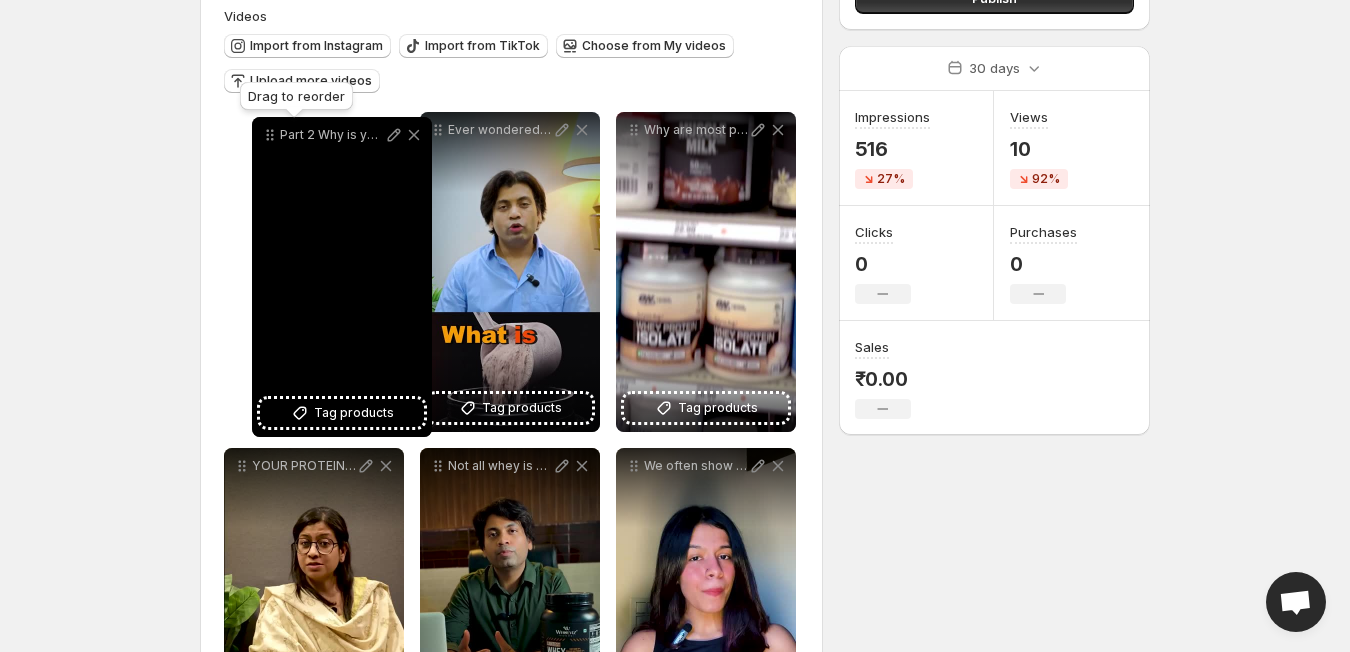 drag, startPoint x: 440, startPoint y: 133, endPoint x: 272, endPoint y: 138, distance: 168.07439 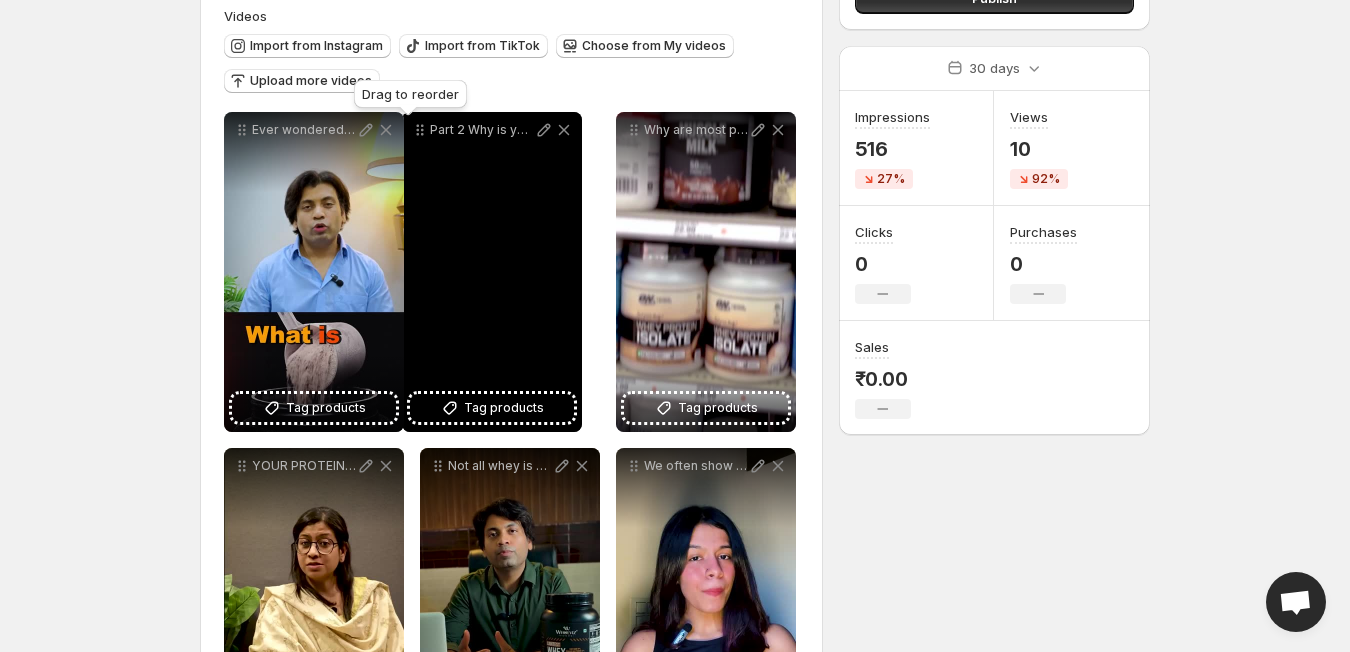 drag, startPoint x: 244, startPoint y: 136, endPoint x: 422, endPoint y: 136, distance: 178 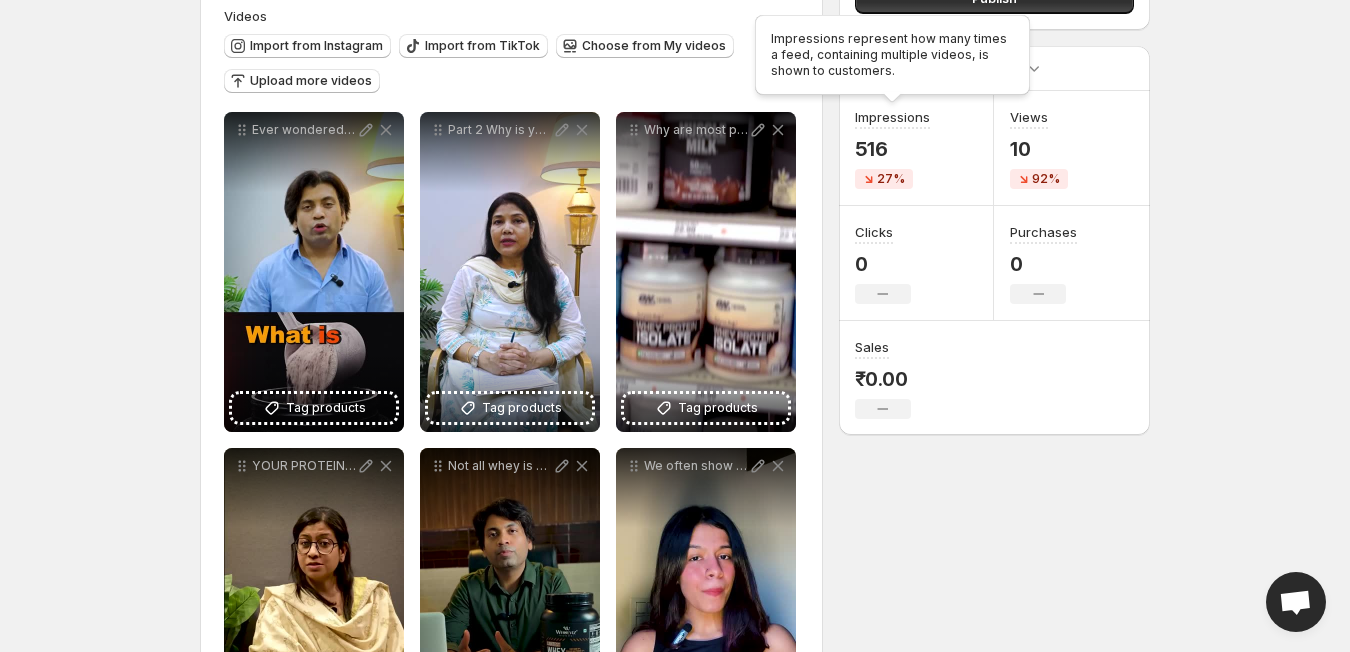 scroll, scrollTop: 0, scrollLeft: 0, axis: both 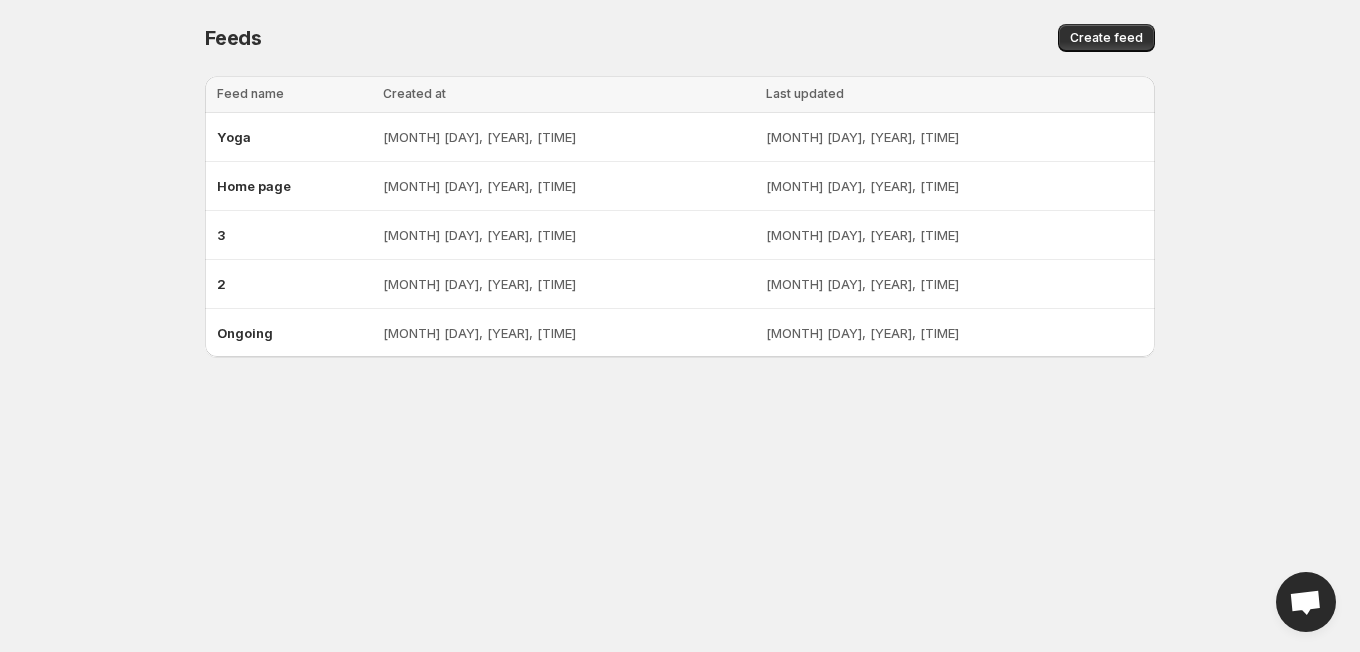 drag, startPoint x: 256, startPoint y: 191, endPoint x: 137, endPoint y: 220, distance: 122.48265 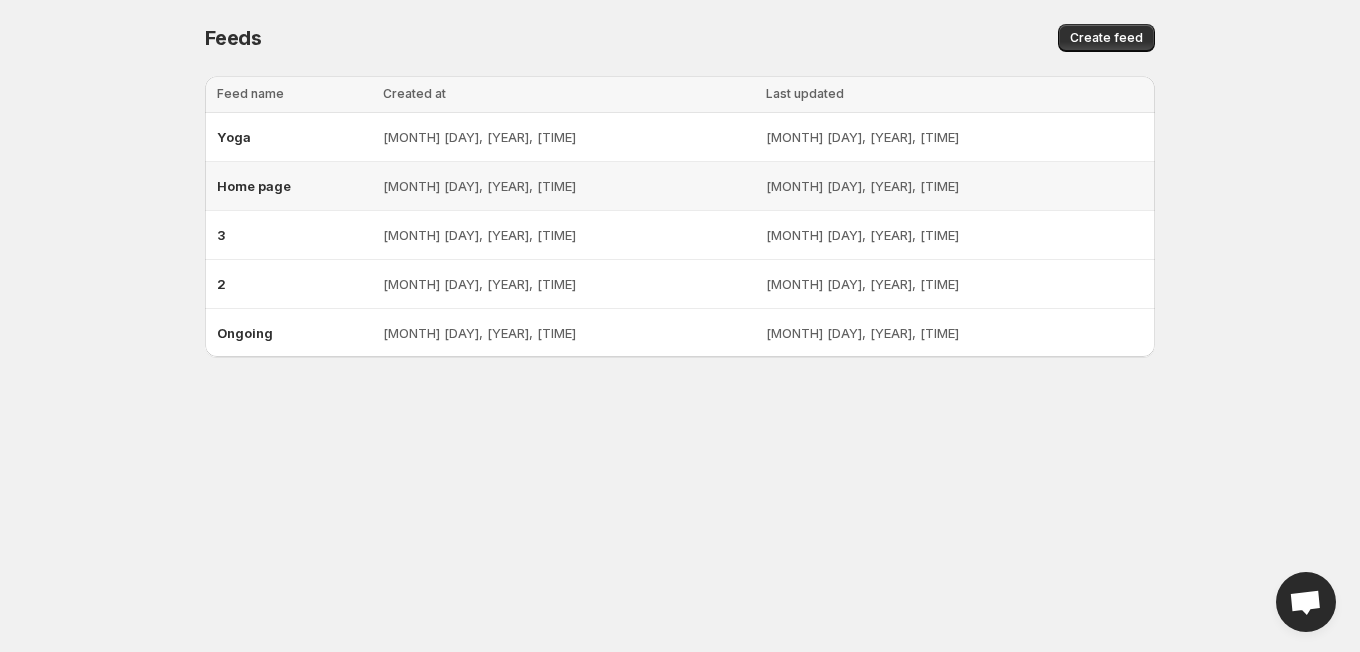 click on "Home page" at bounding box center (254, 186) 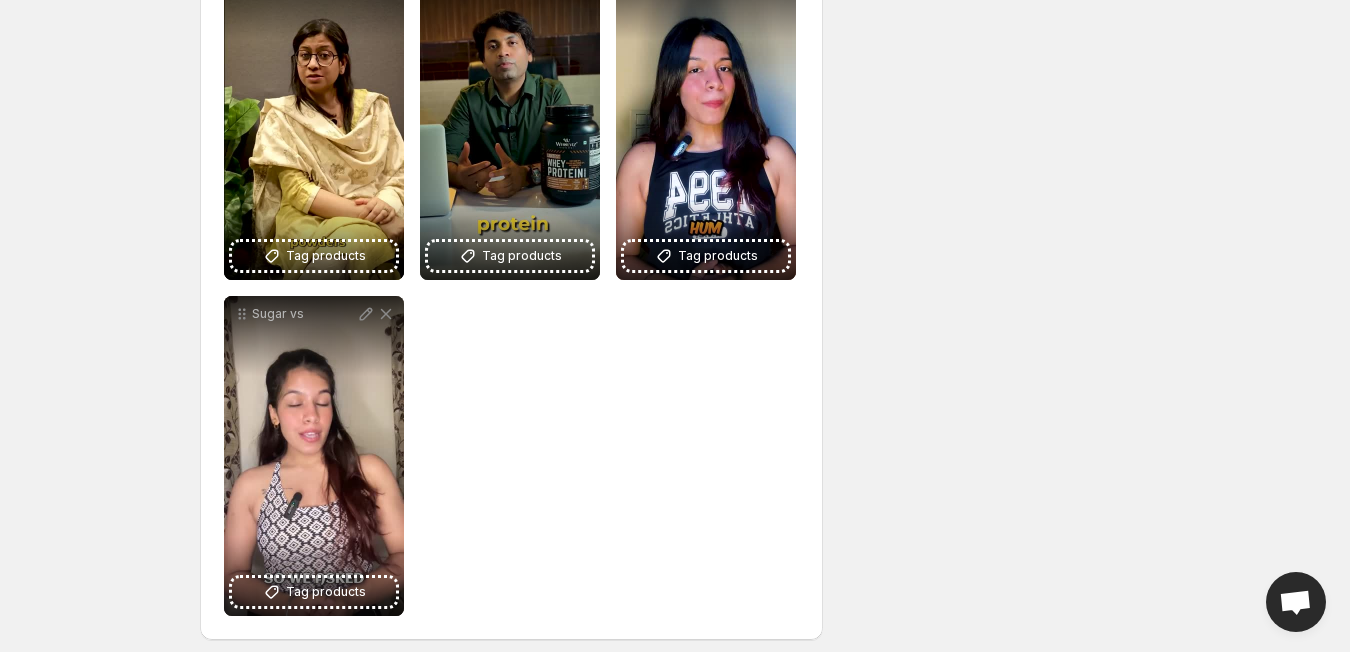 scroll, scrollTop: 698, scrollLeft: 0, axis: vertical 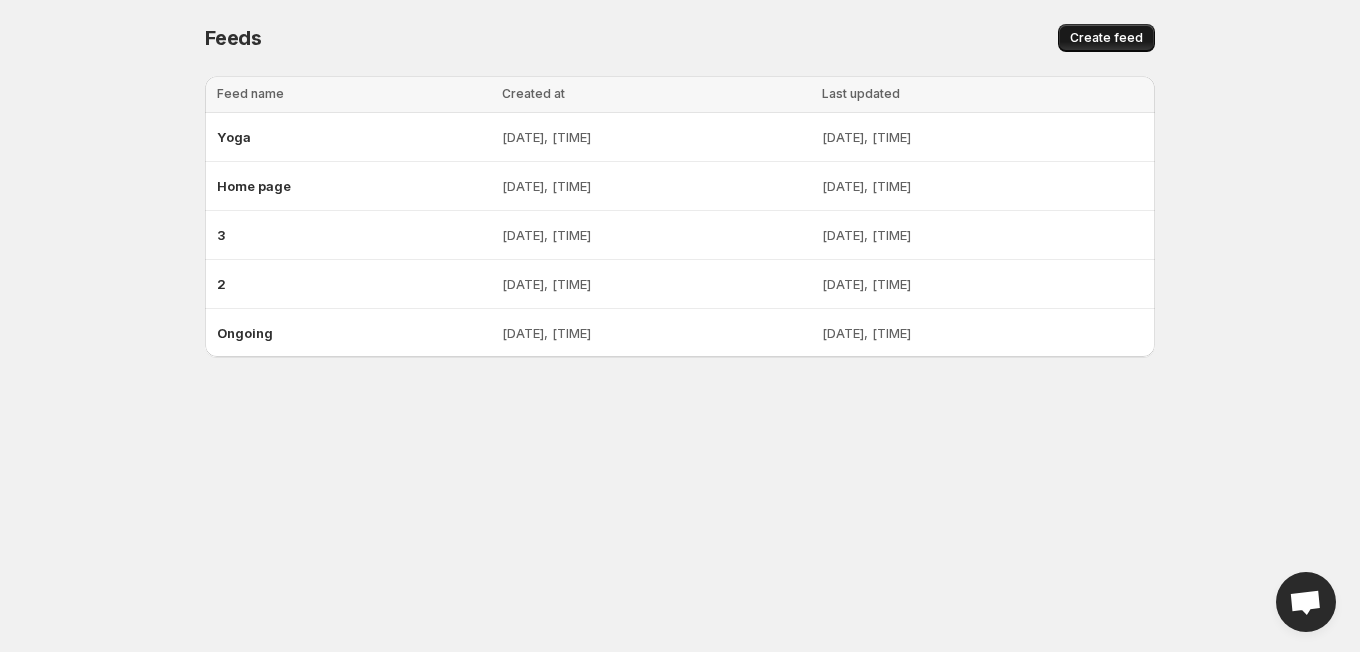 click on "Create feed" at bounding box center [1106, 38] 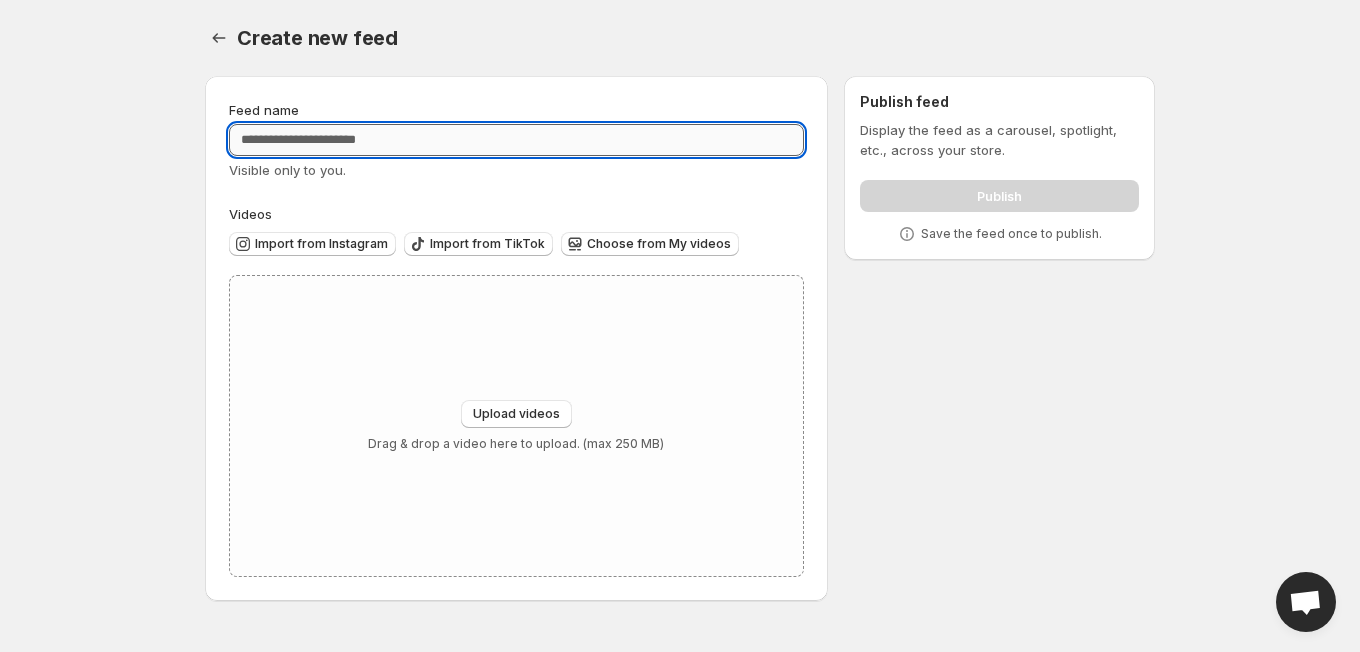 click on "Feed name" at bounding box center [516, 140] 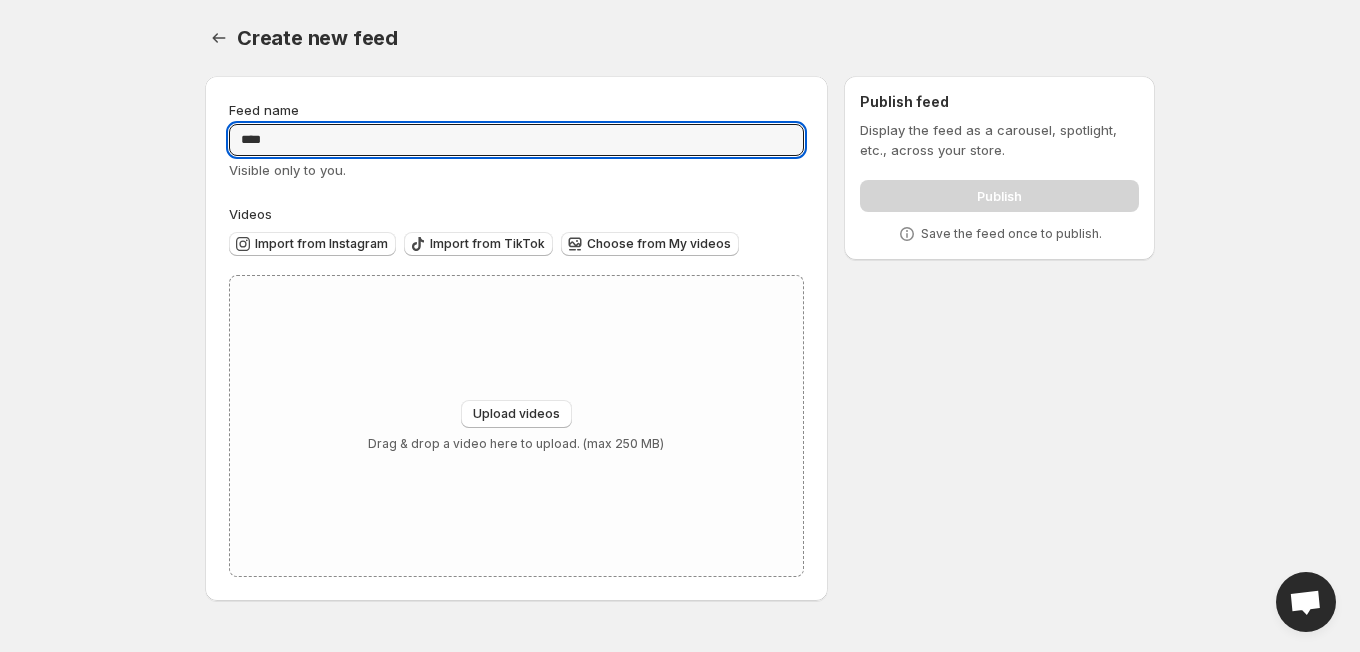type on "****" 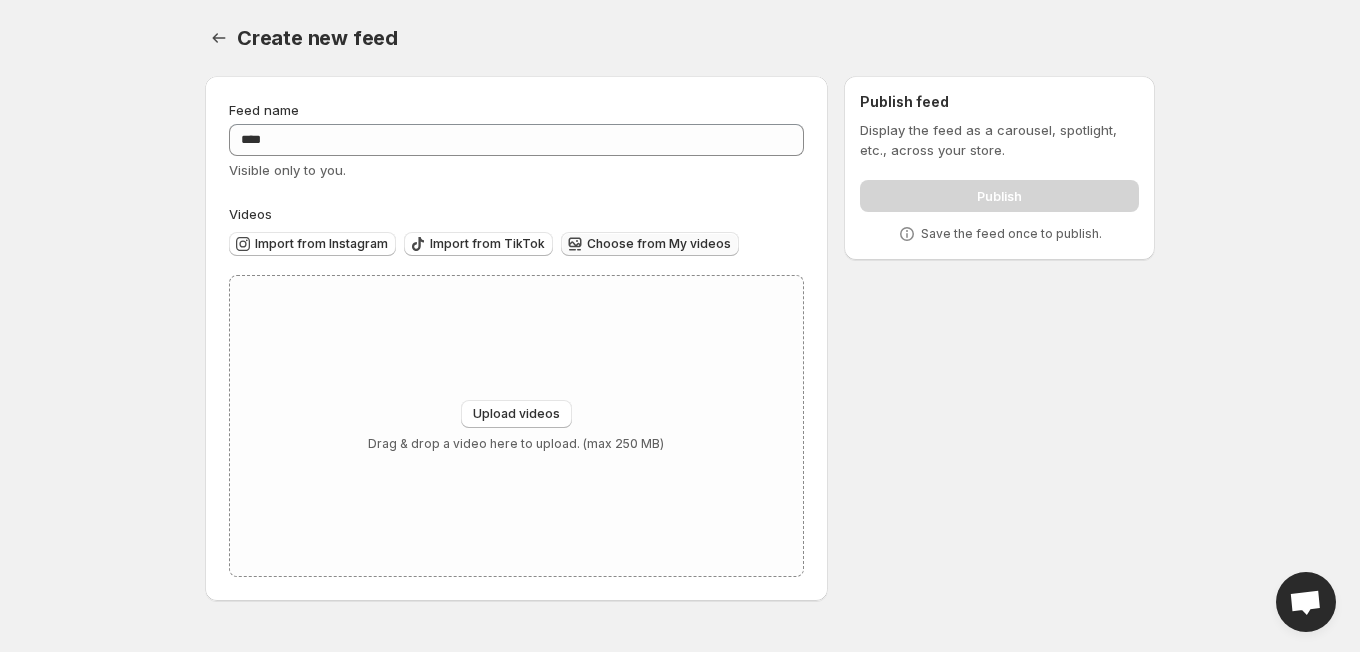 click on "Choose from My videos" at bounding box center (659, 244) 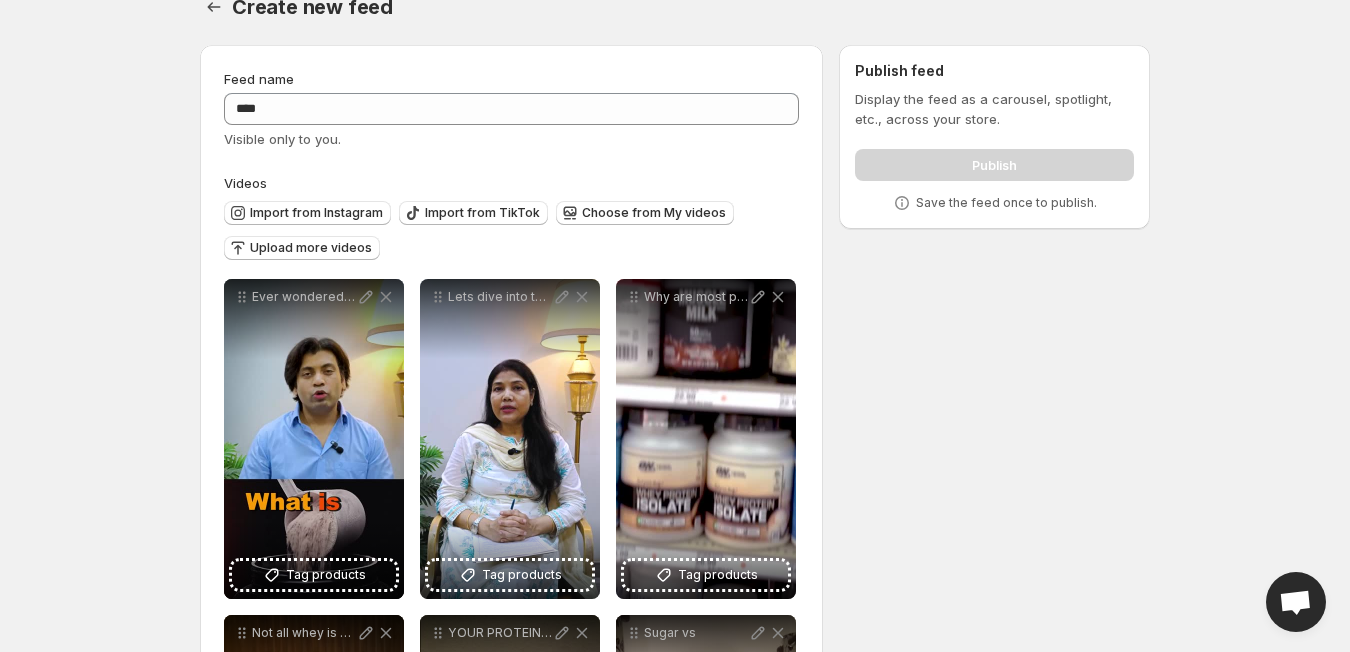scroll, scrollTop: 0, scrollLeft: 0, axis: both 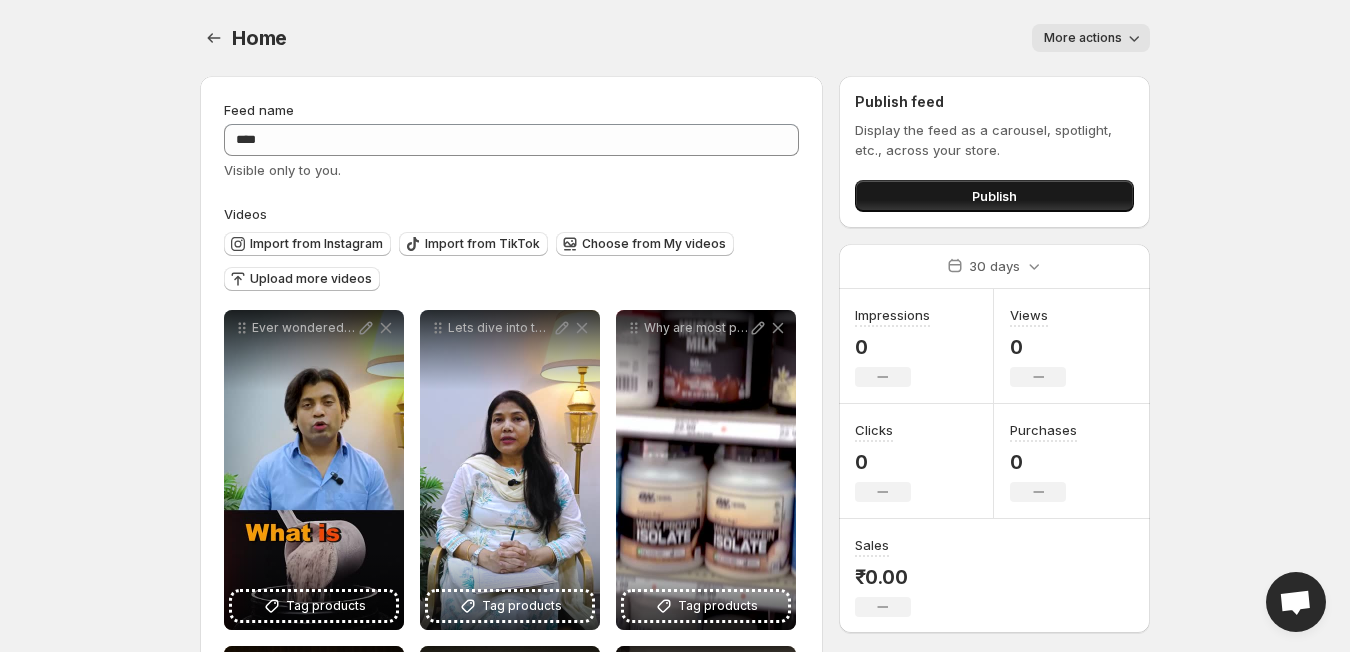 click on "Publish" at bounding box center (994, 196) 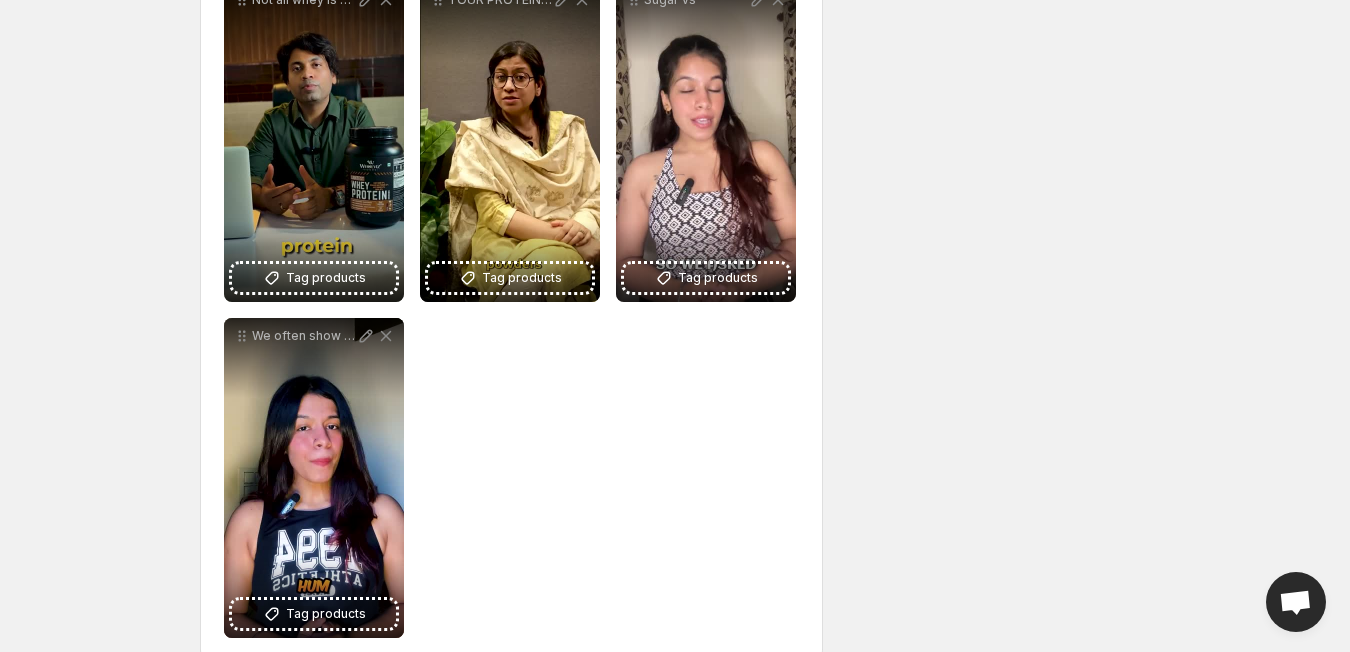 scroll, scrollTop: 698, scrollLeft: 0, axis: vertical 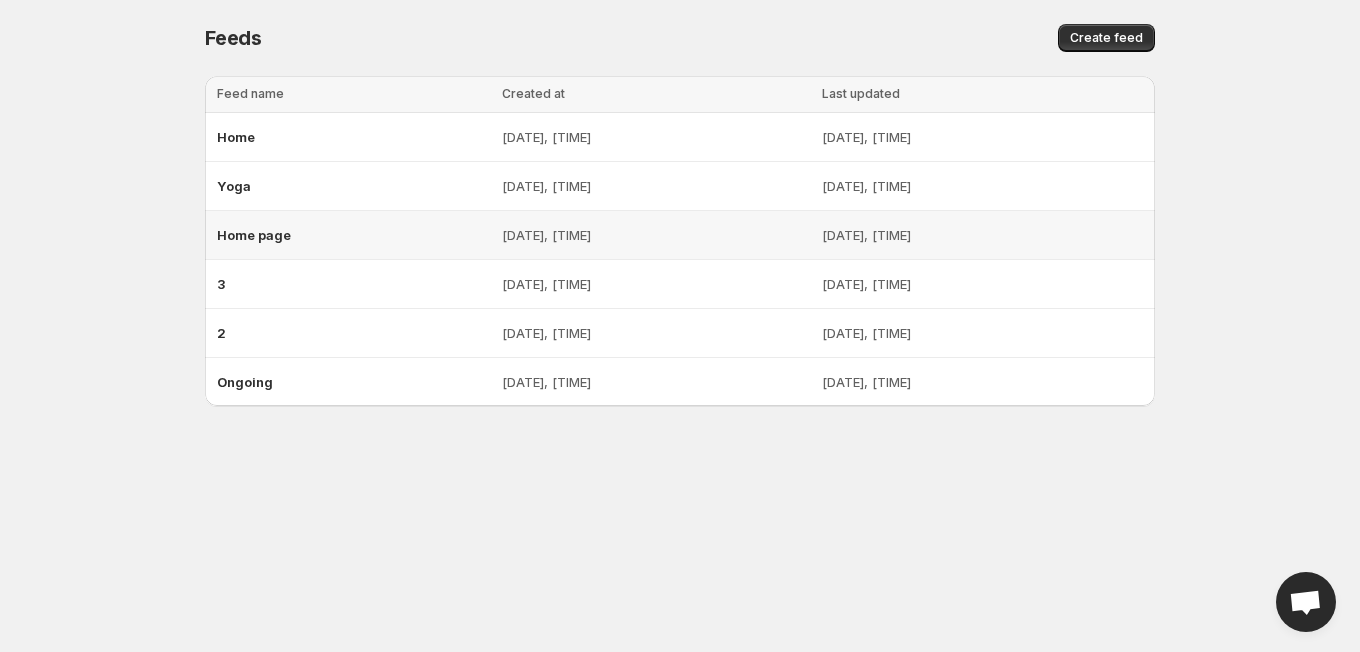 click on "Home page" at bounding box center (254, 235) 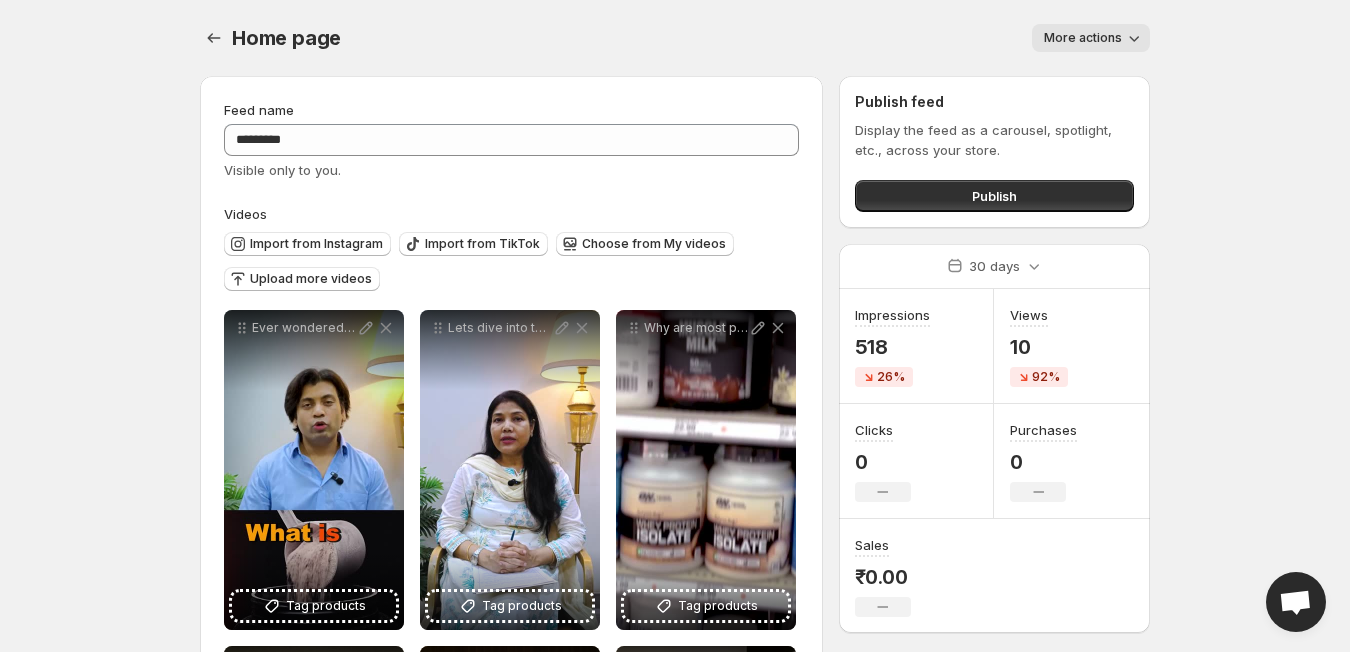 click 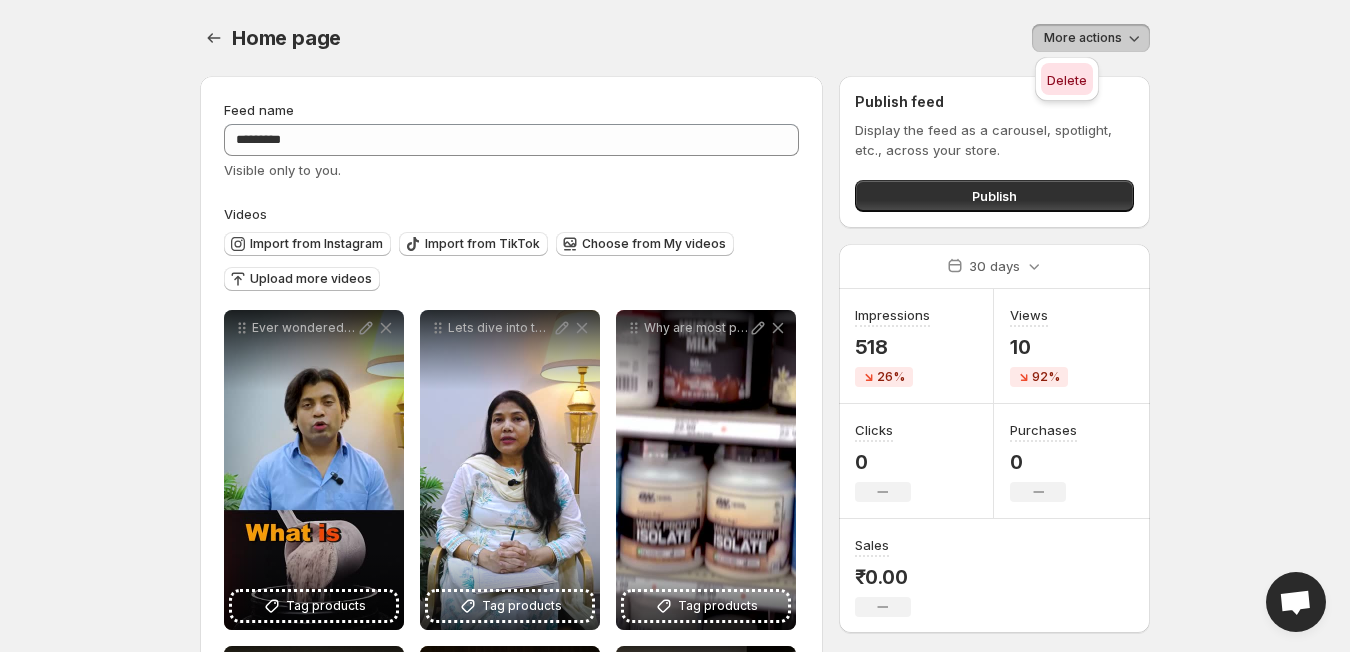 click on "Delete" at bounding box center [1067, 80] 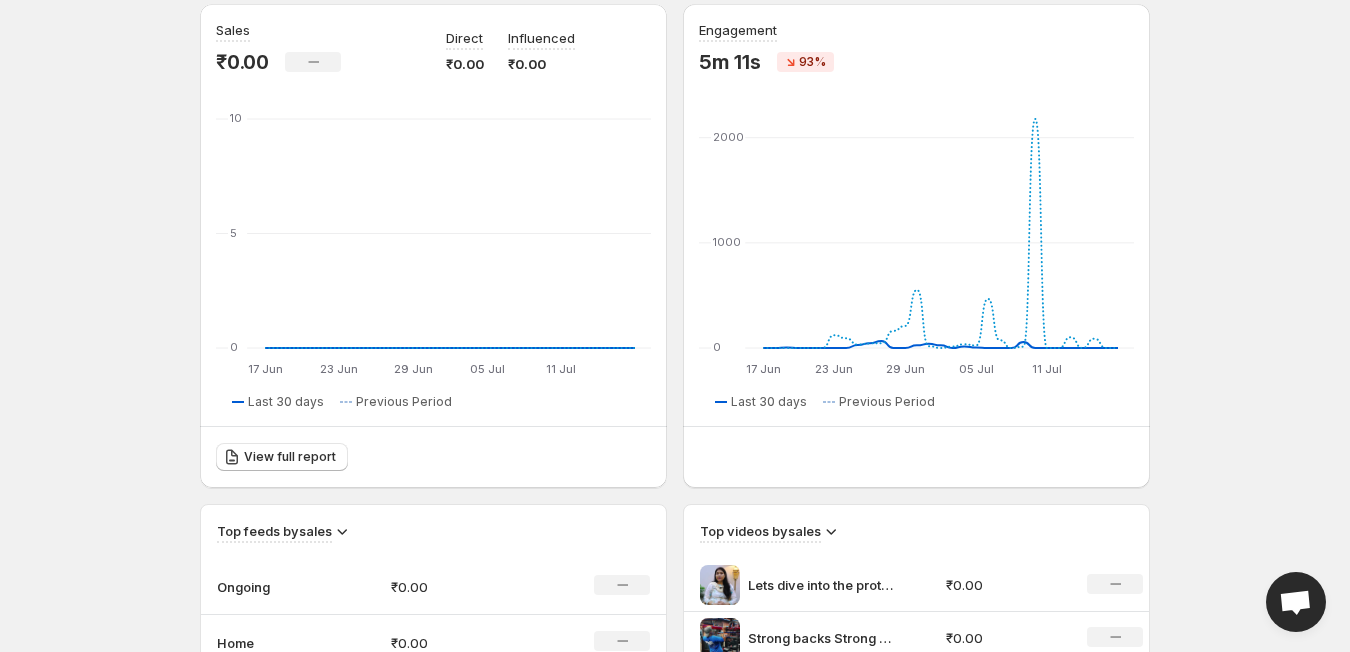 scroll, scrollTop: 95, scrollLeft: 0, axis: vertical 